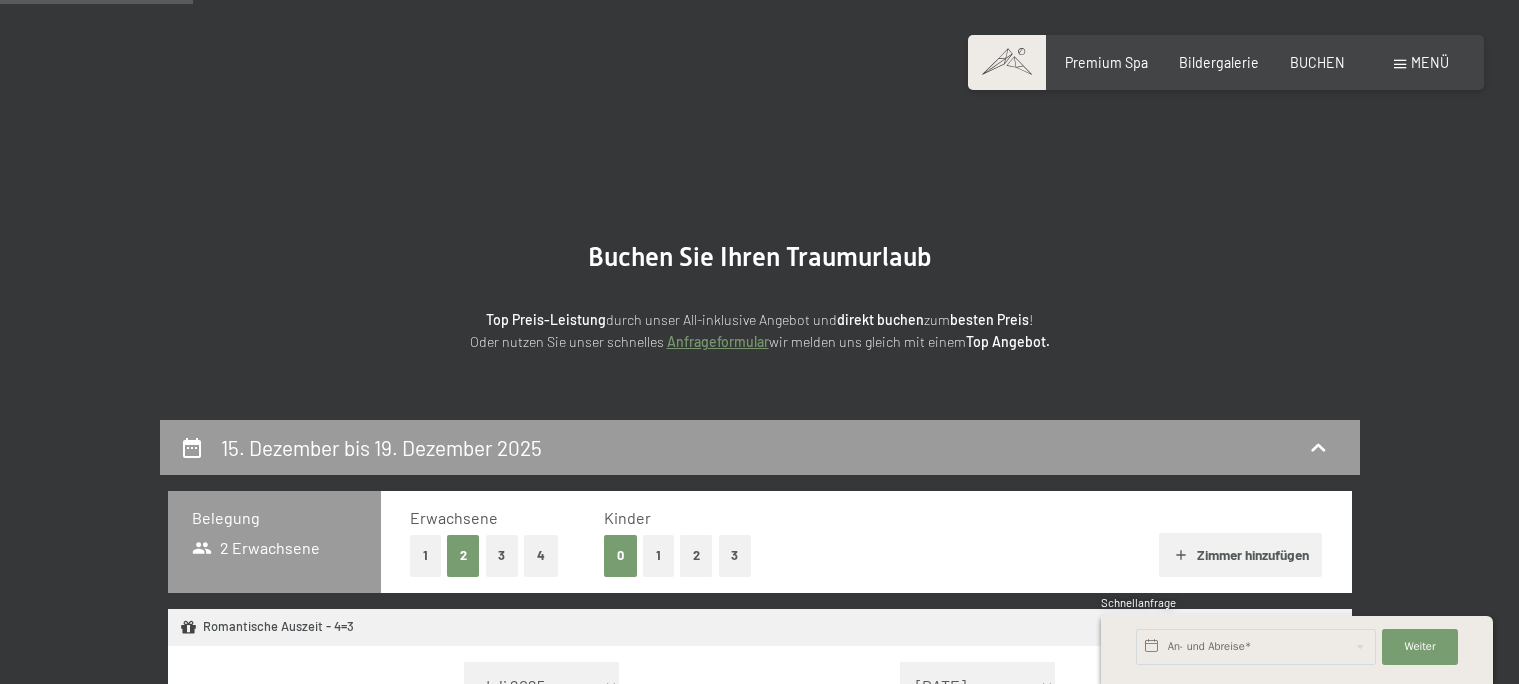 select on "2025-11-01" 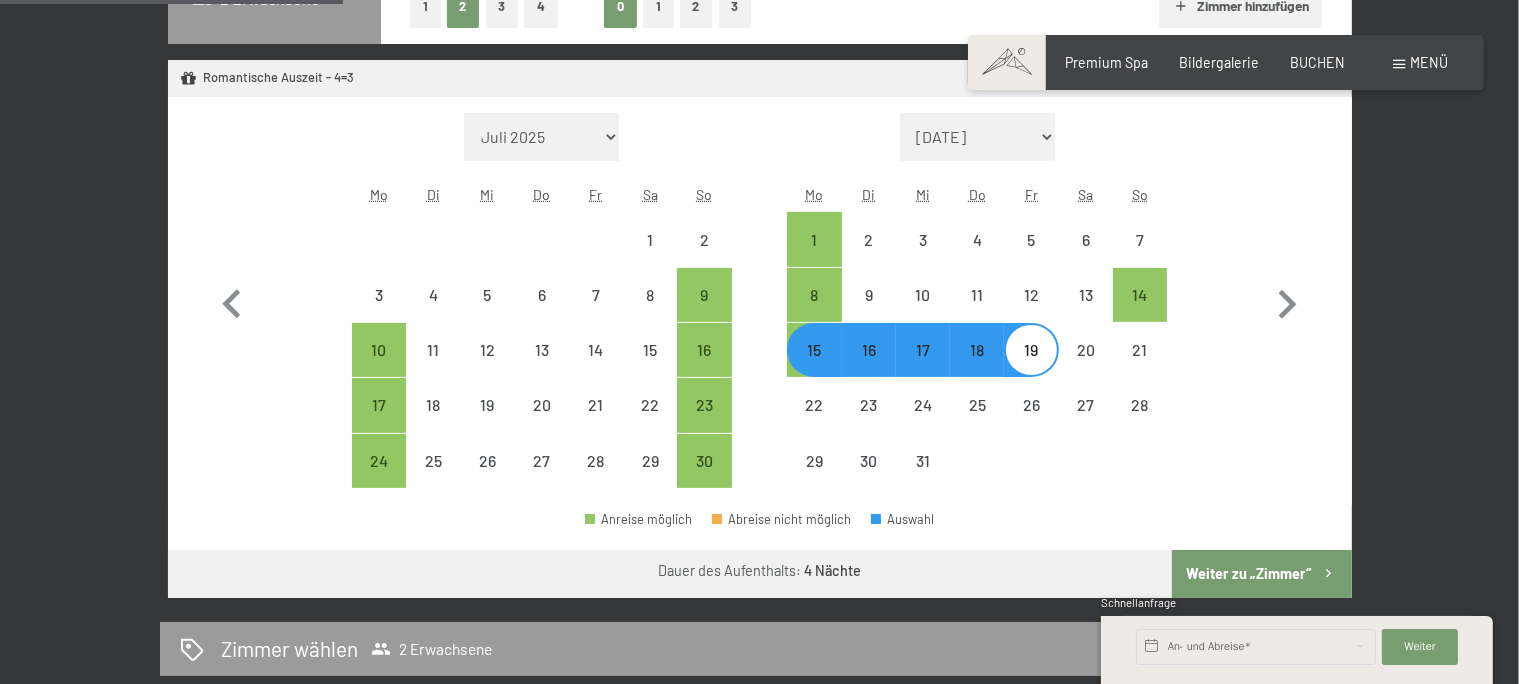 scroll, scrollTop: 548, scrollLeft: 0, axis: vertical 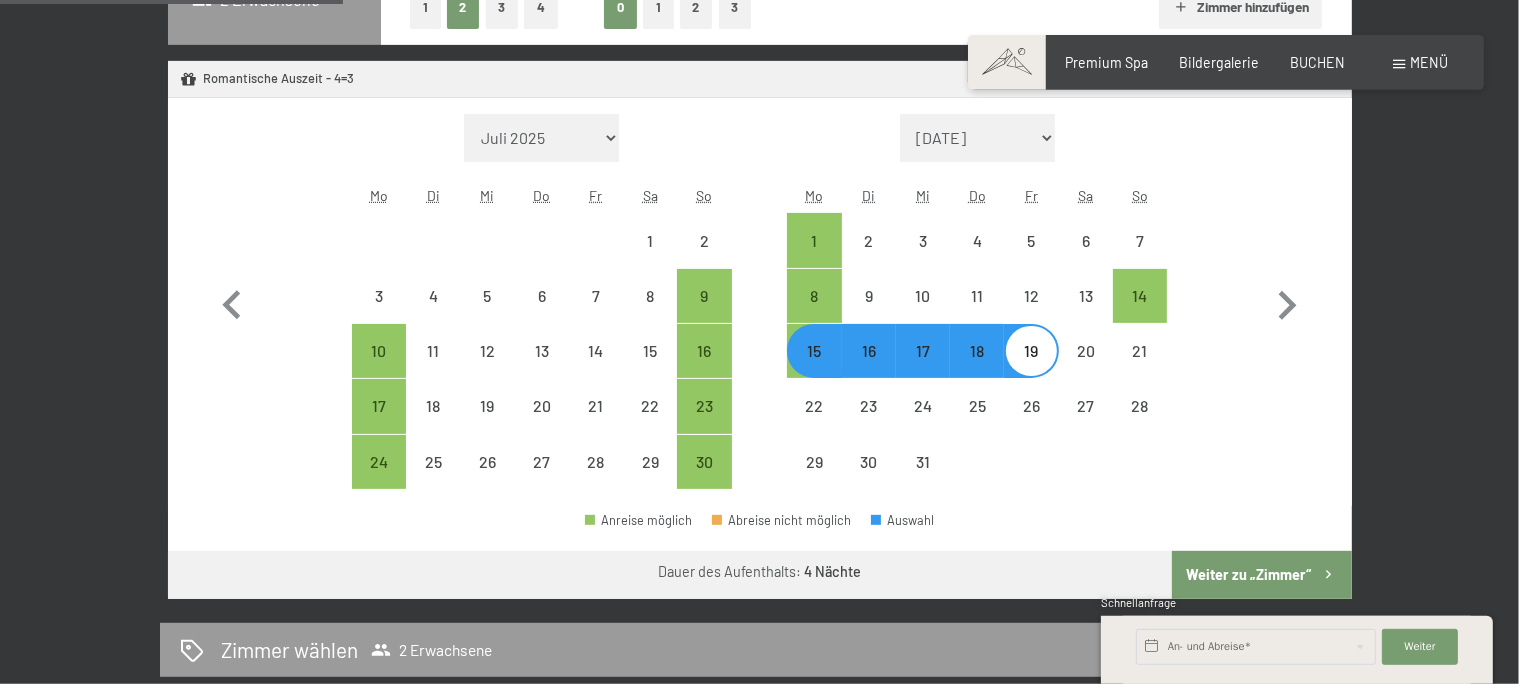 click on "Weiter zu „Zimmer“" at bounding box center [1261, 575] 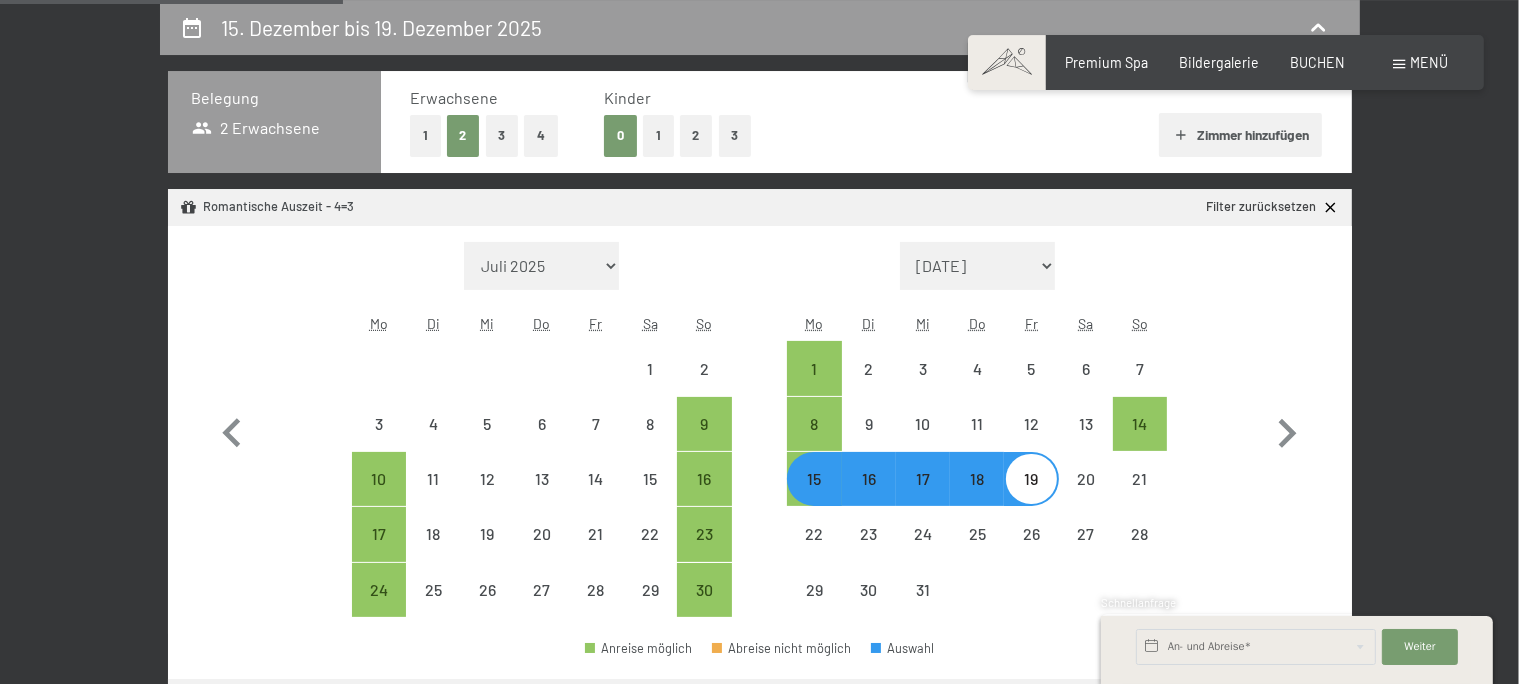 select on "2025-11-01" 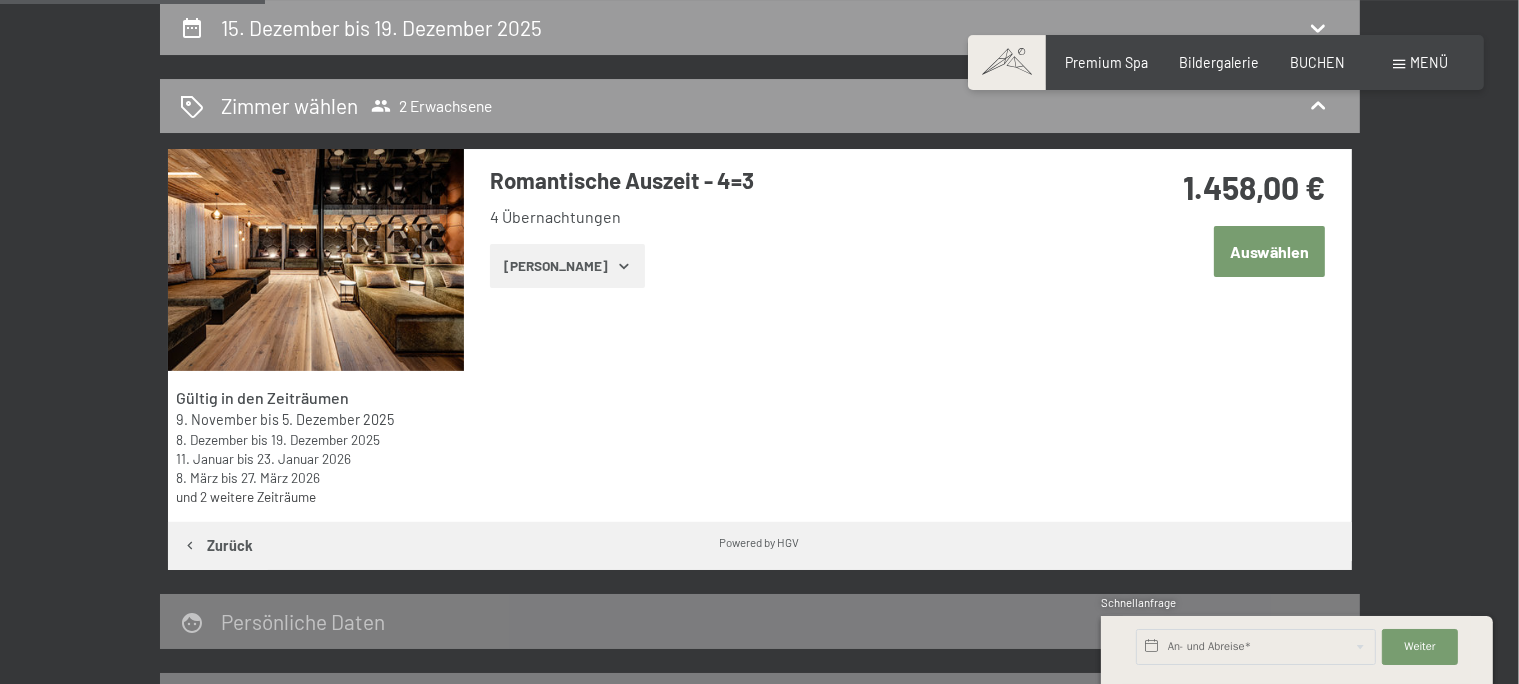 click on "Zeige Zimmer" at bounding box center (567, 266) 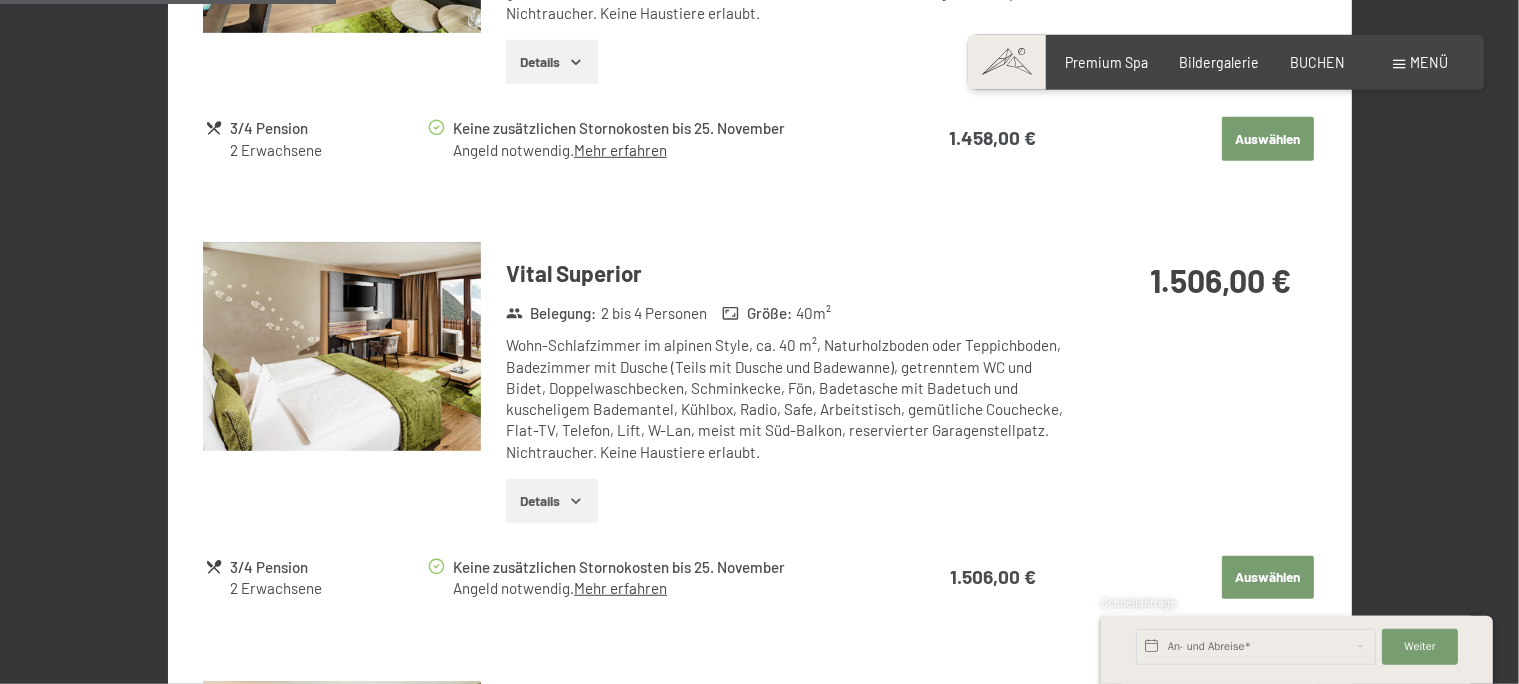 scroll, scrollTop: 1221, scrollLeft: 0, axis: vertical 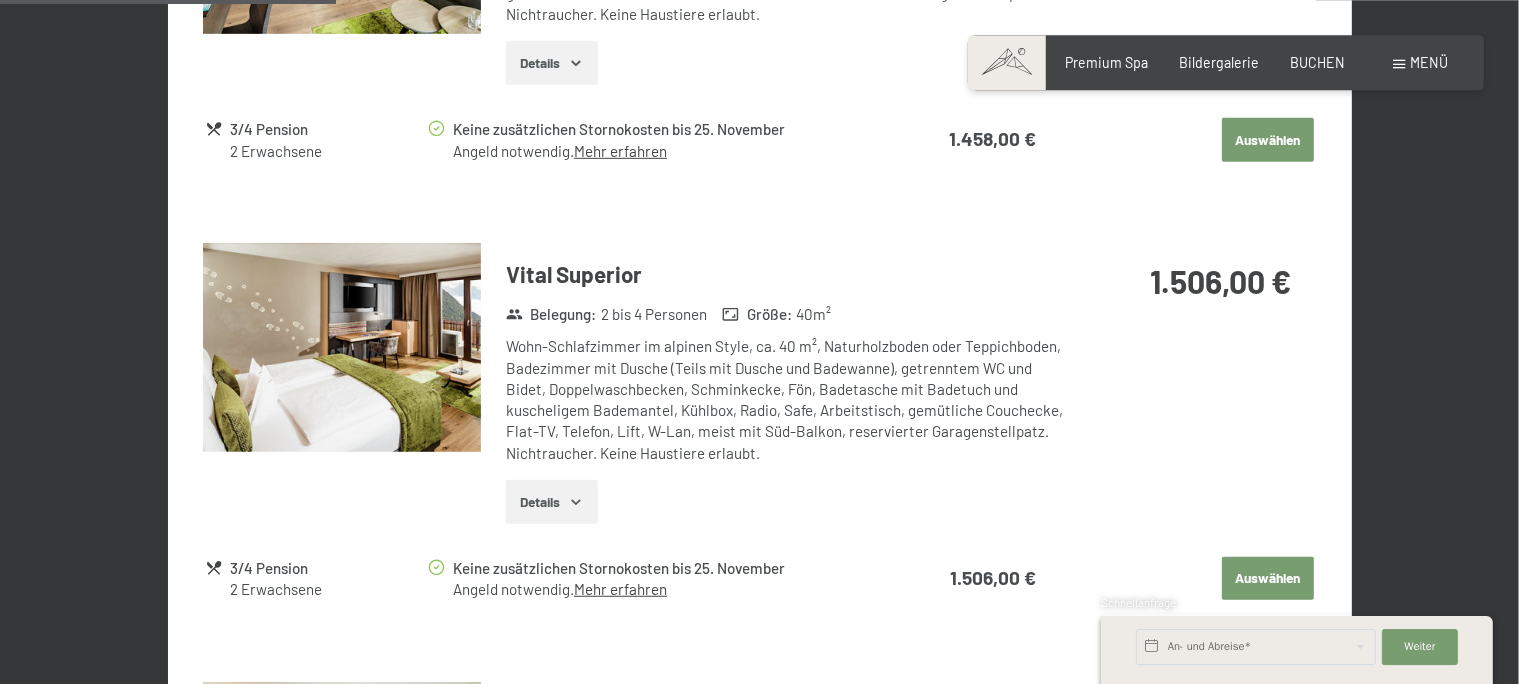 click 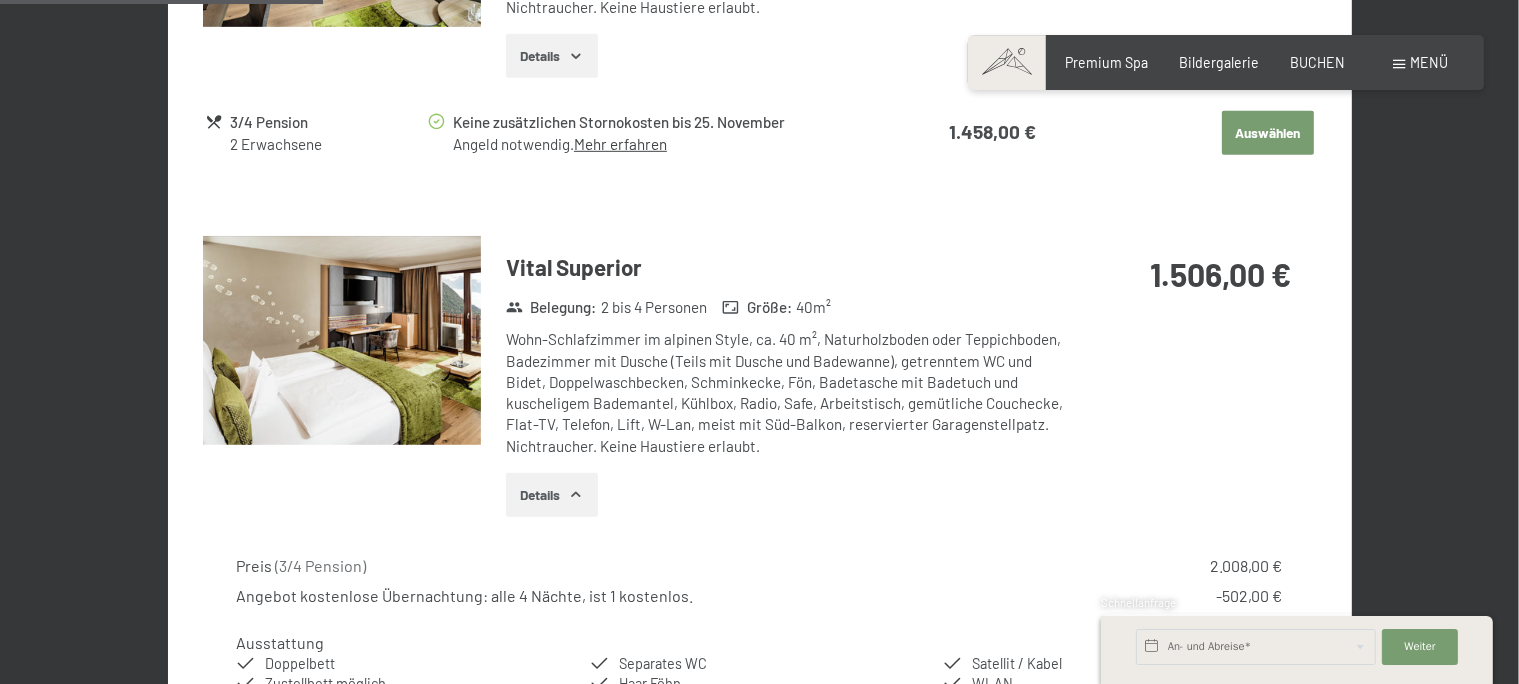 scroll, scrollTop: 1224, scrollLeft: 0, axis: vertical 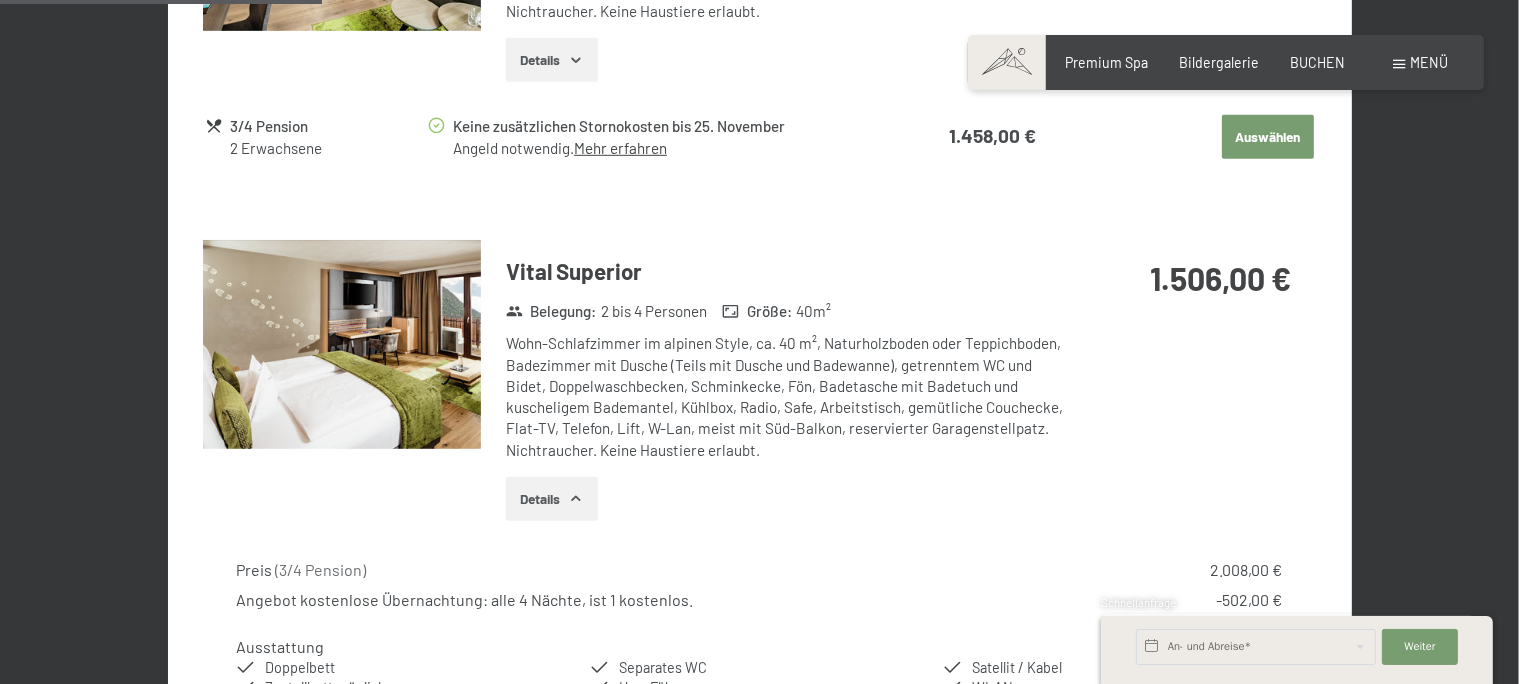 click at bounding box center [342, 344] 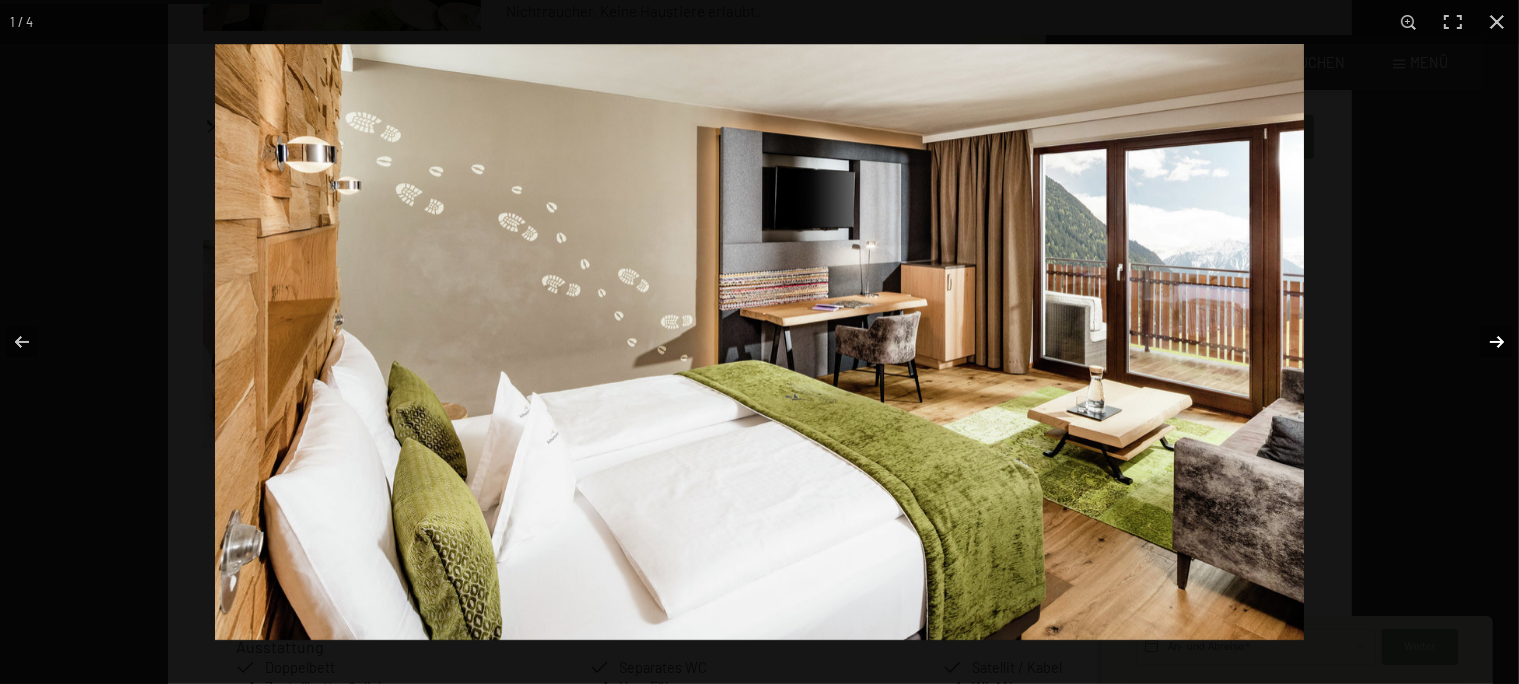 click at bounding box center (1484, 342) 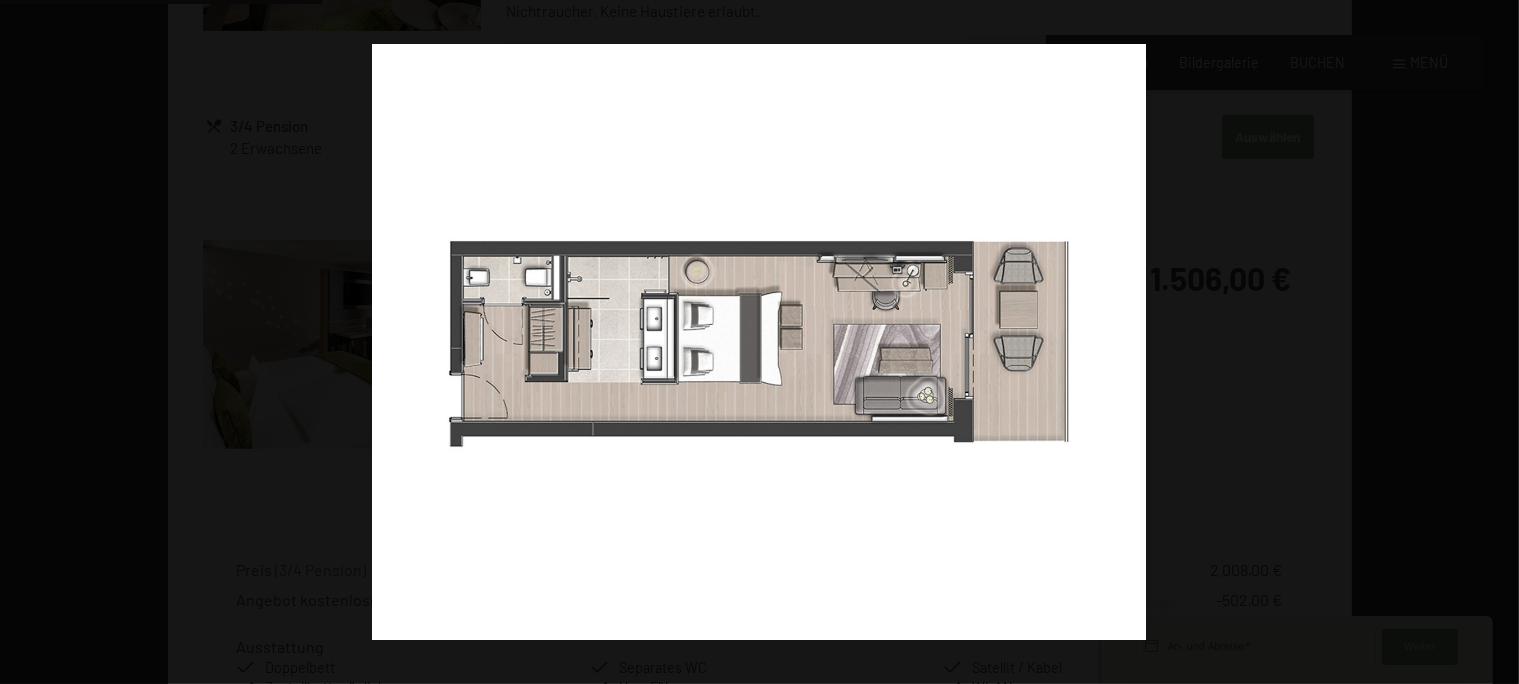 click at bounding box center (1484, 342) 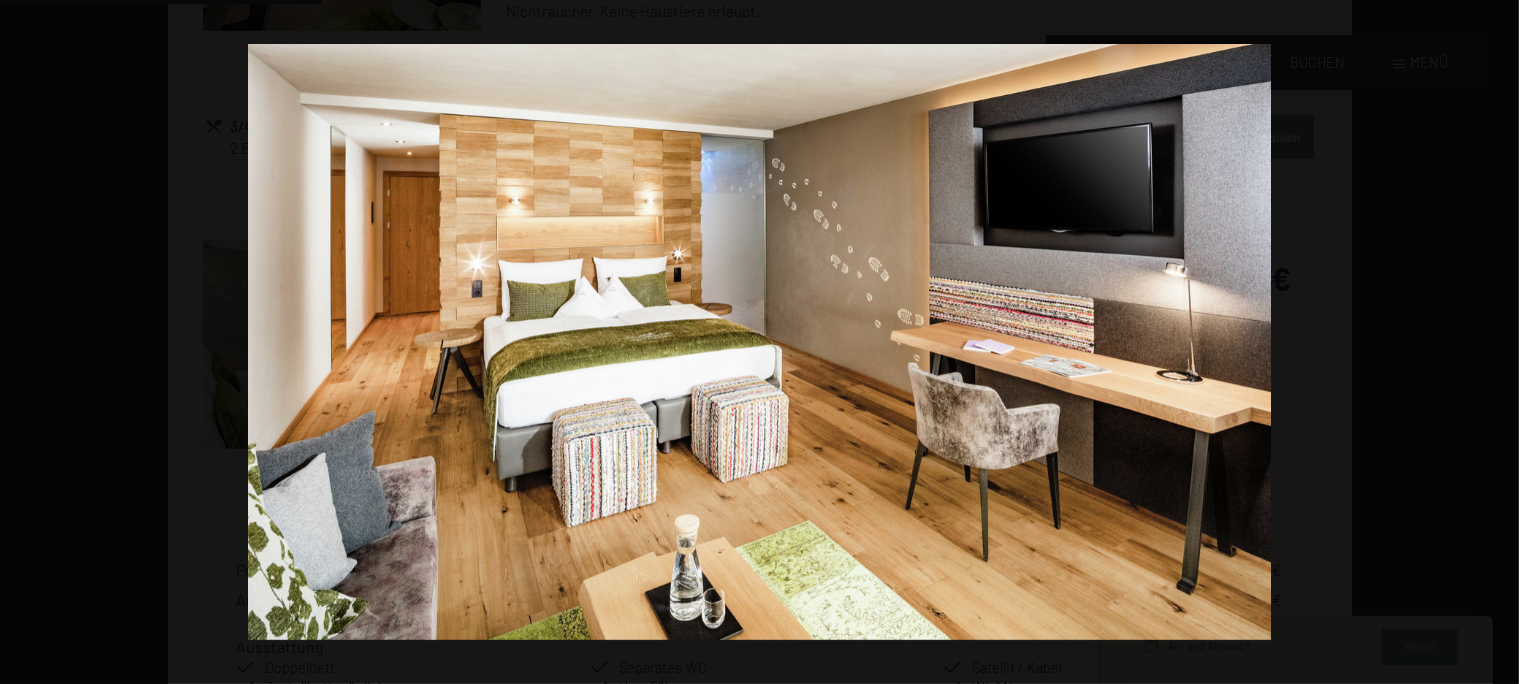 click at bounding box center [1484, 342] 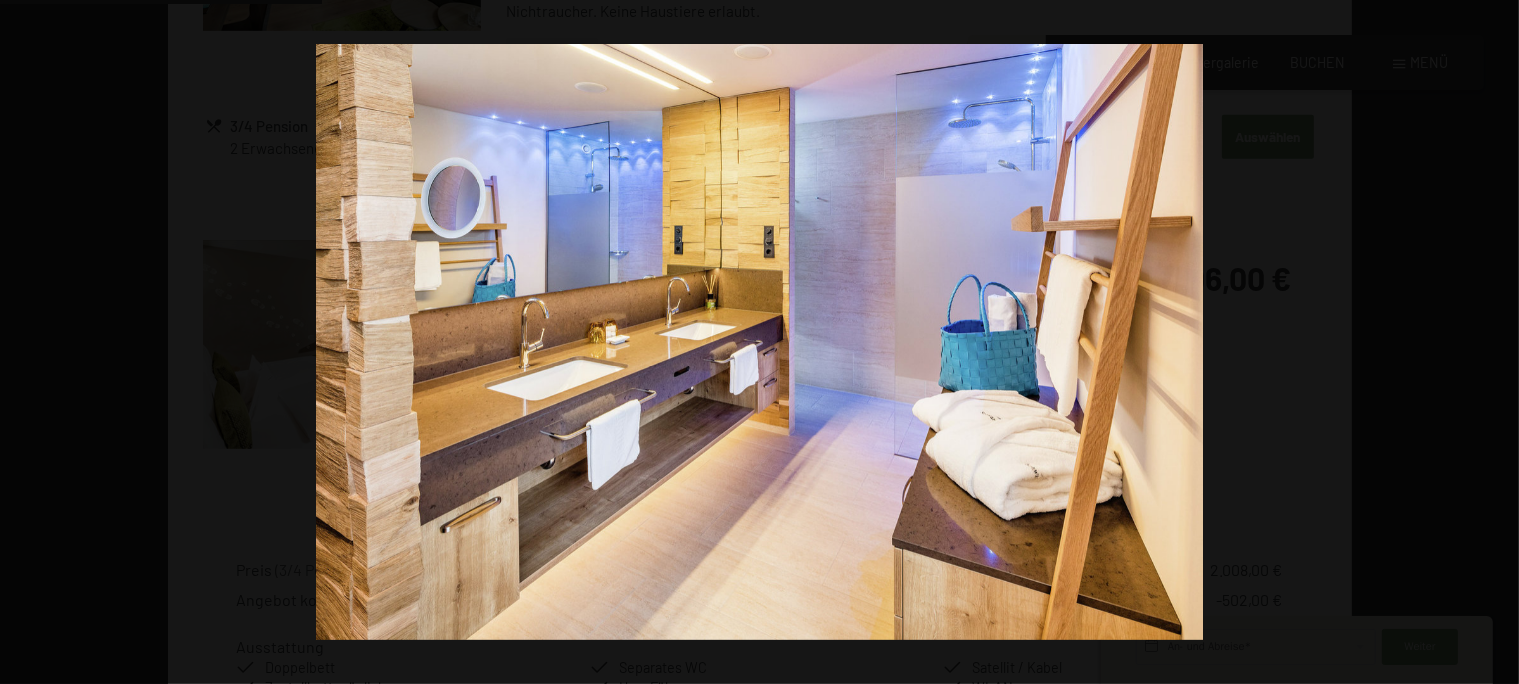 click at bounding box center [1484, 342] 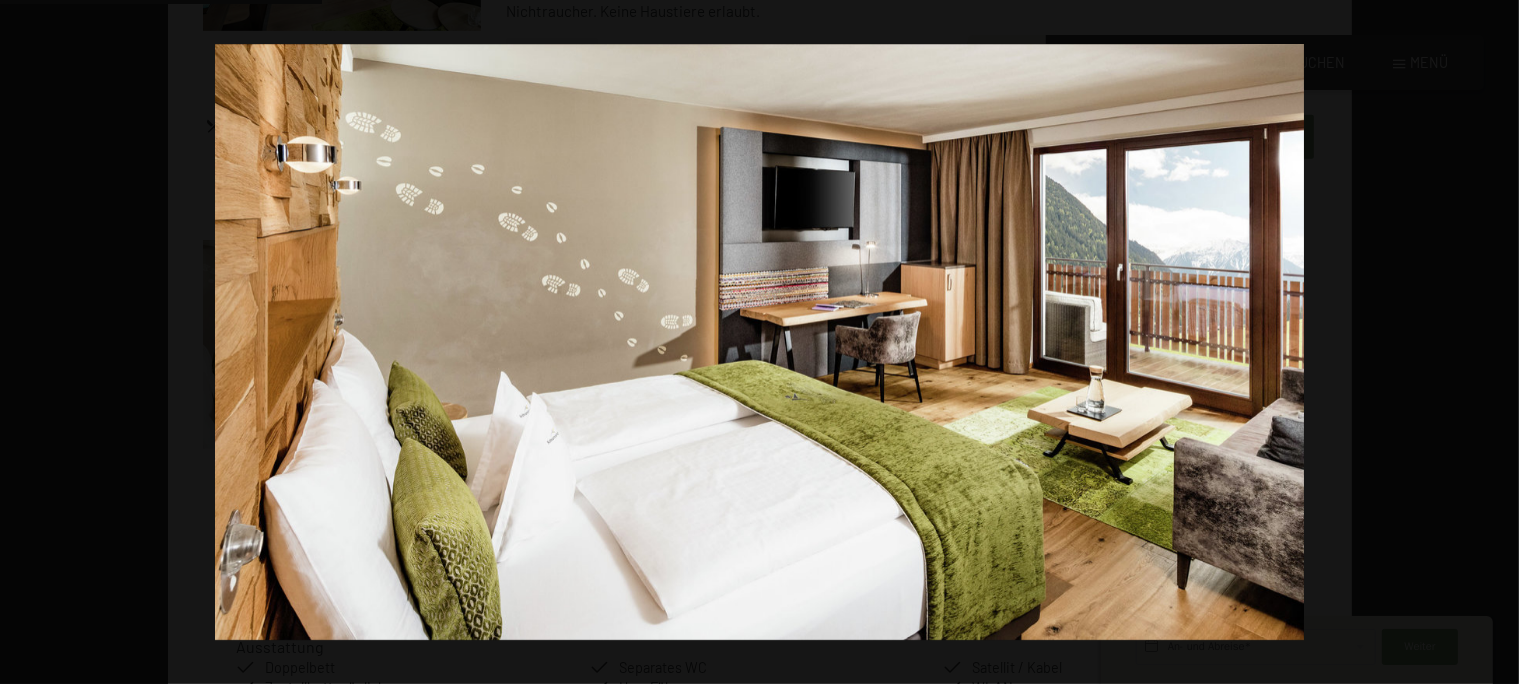 click at bounding box center (1484, 342) 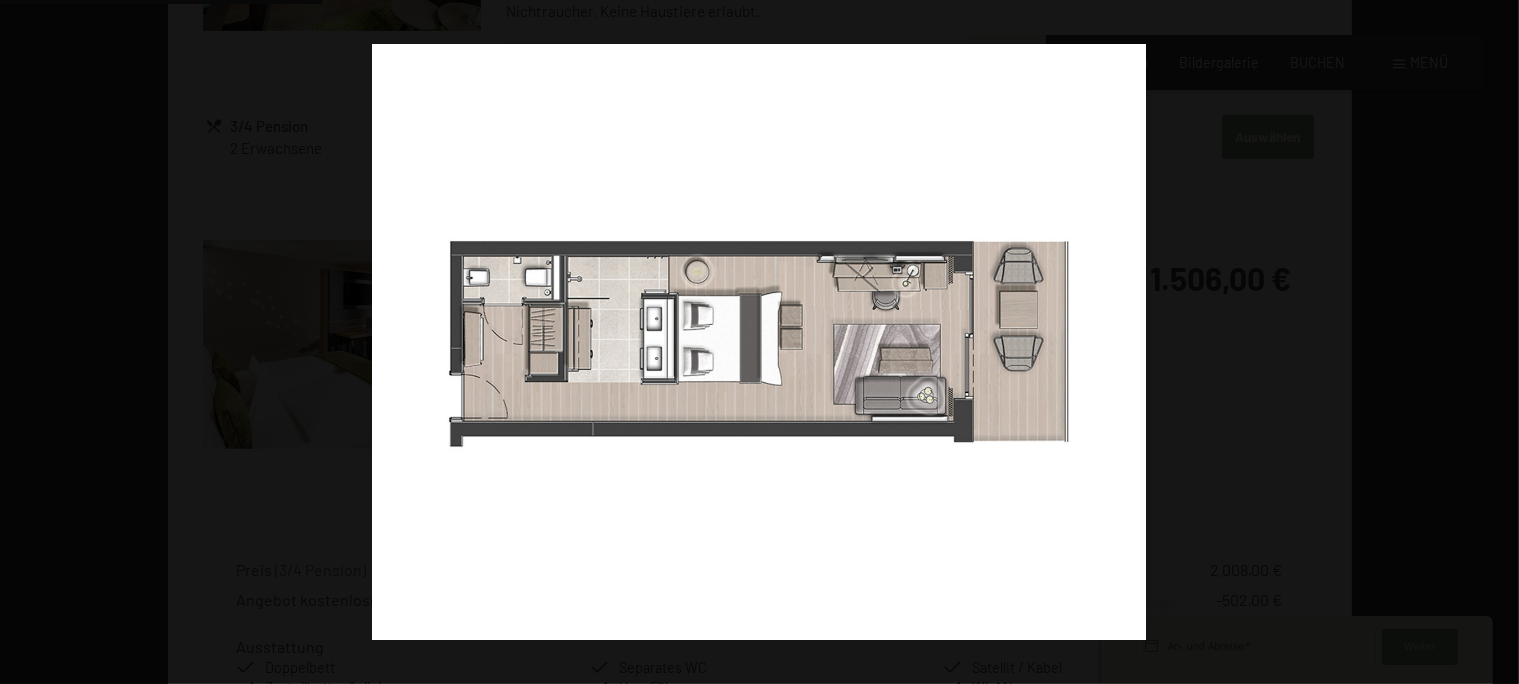 click at bounding box center [1484, 342] 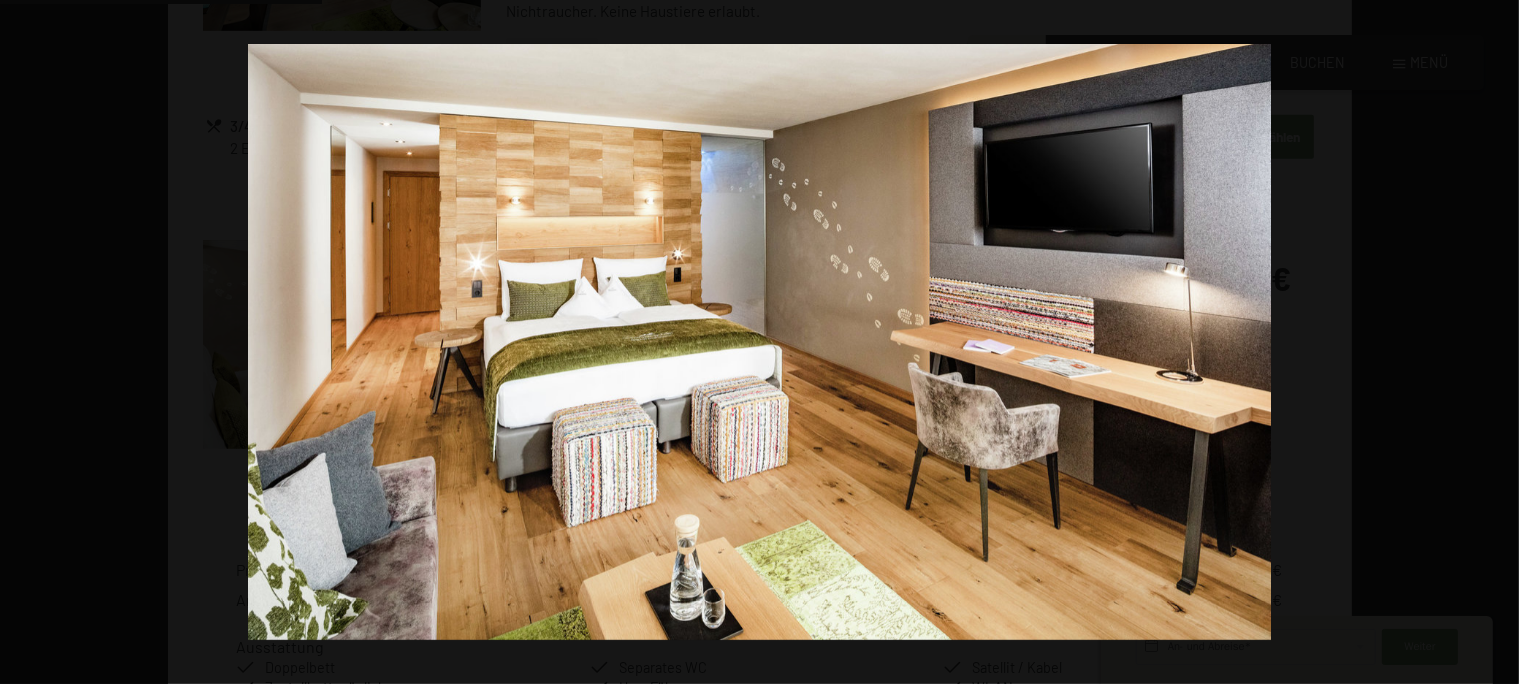 click at bounding box center (1484, 342) 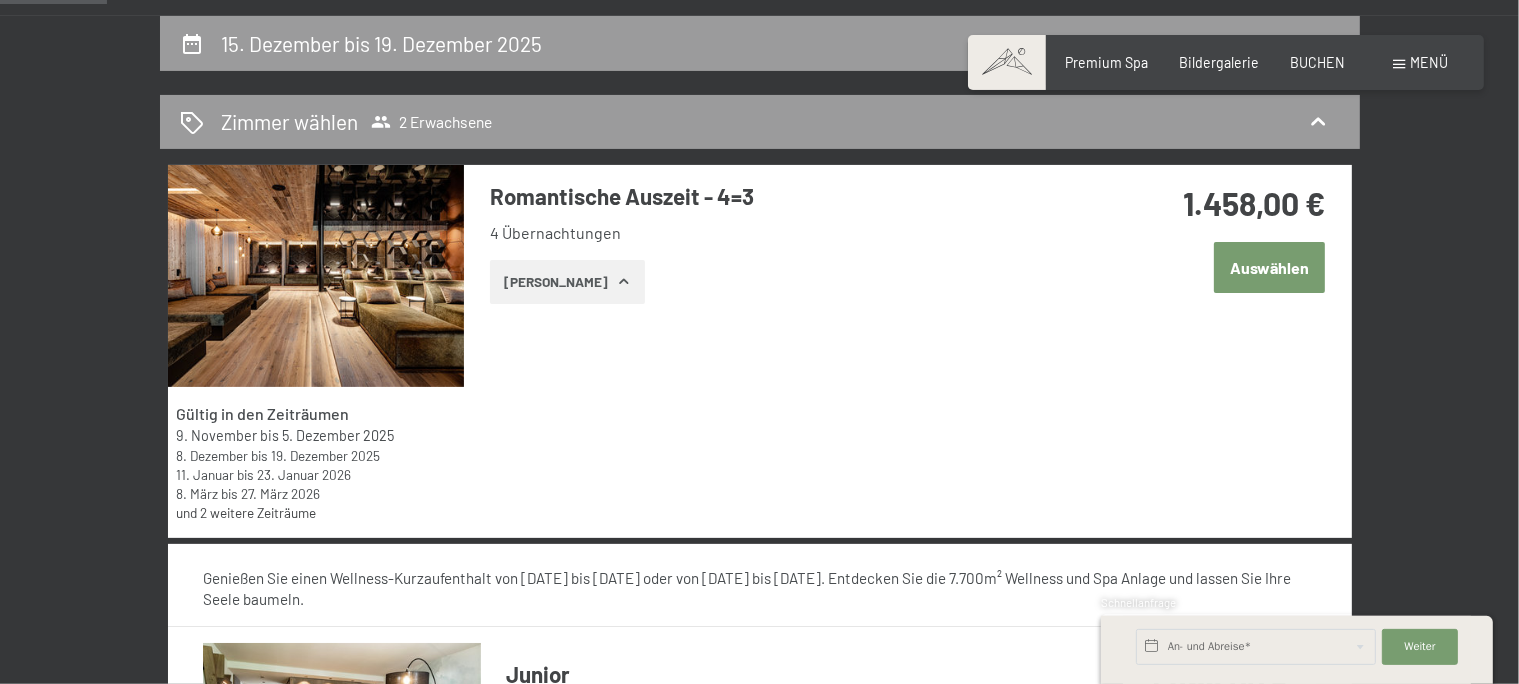 scroll, scrollTop: 0, scrollLeft: 0, axis: both 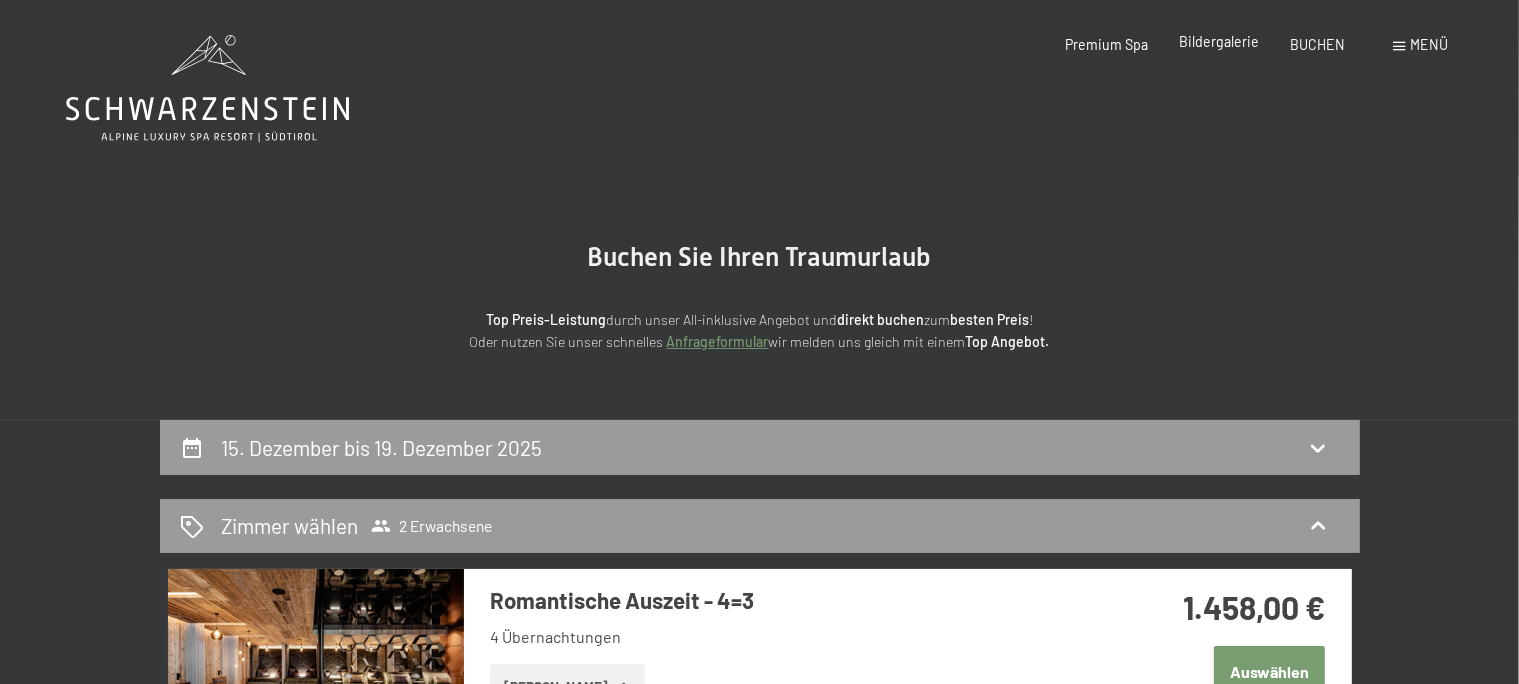 click on "Bildergalerie" at bounding box center (1219, 41) 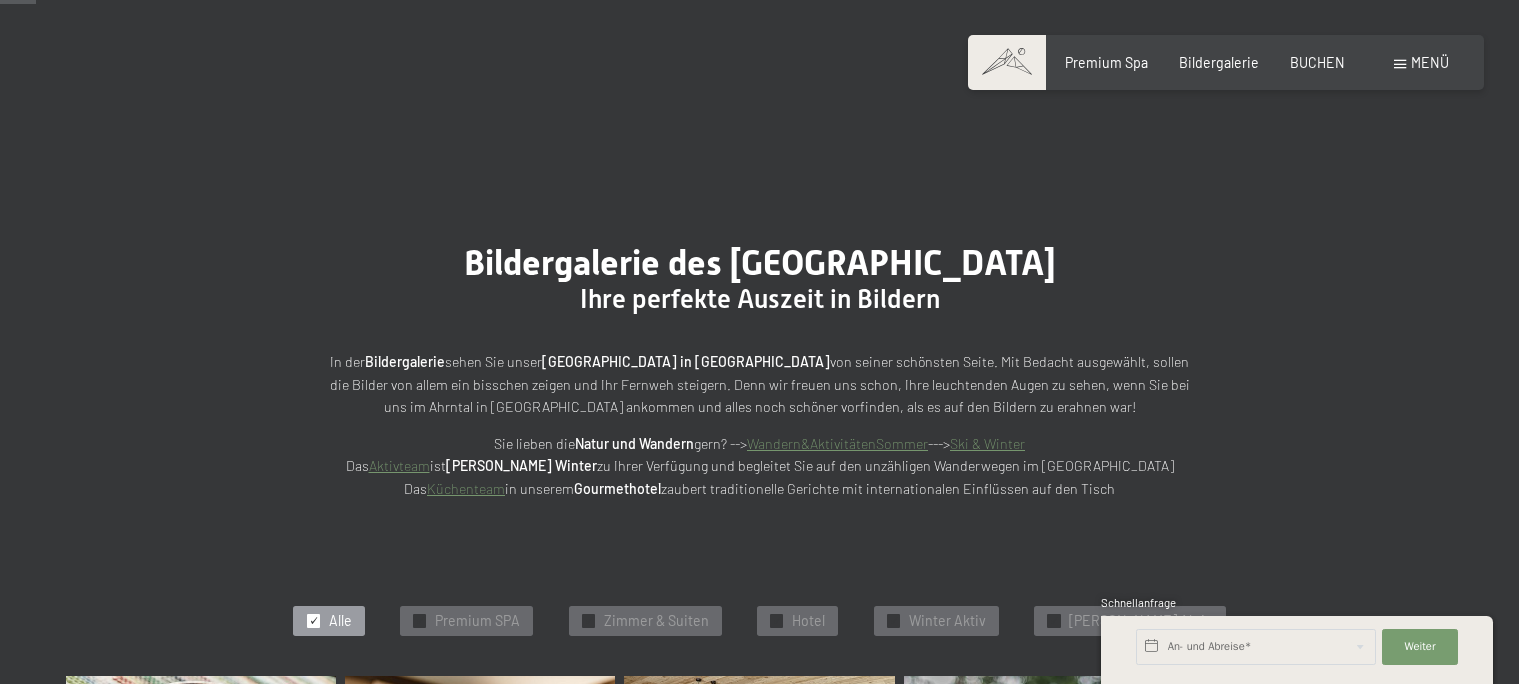 scroll, scrollTop: 521, scrollLeft: 0, axis: vertical 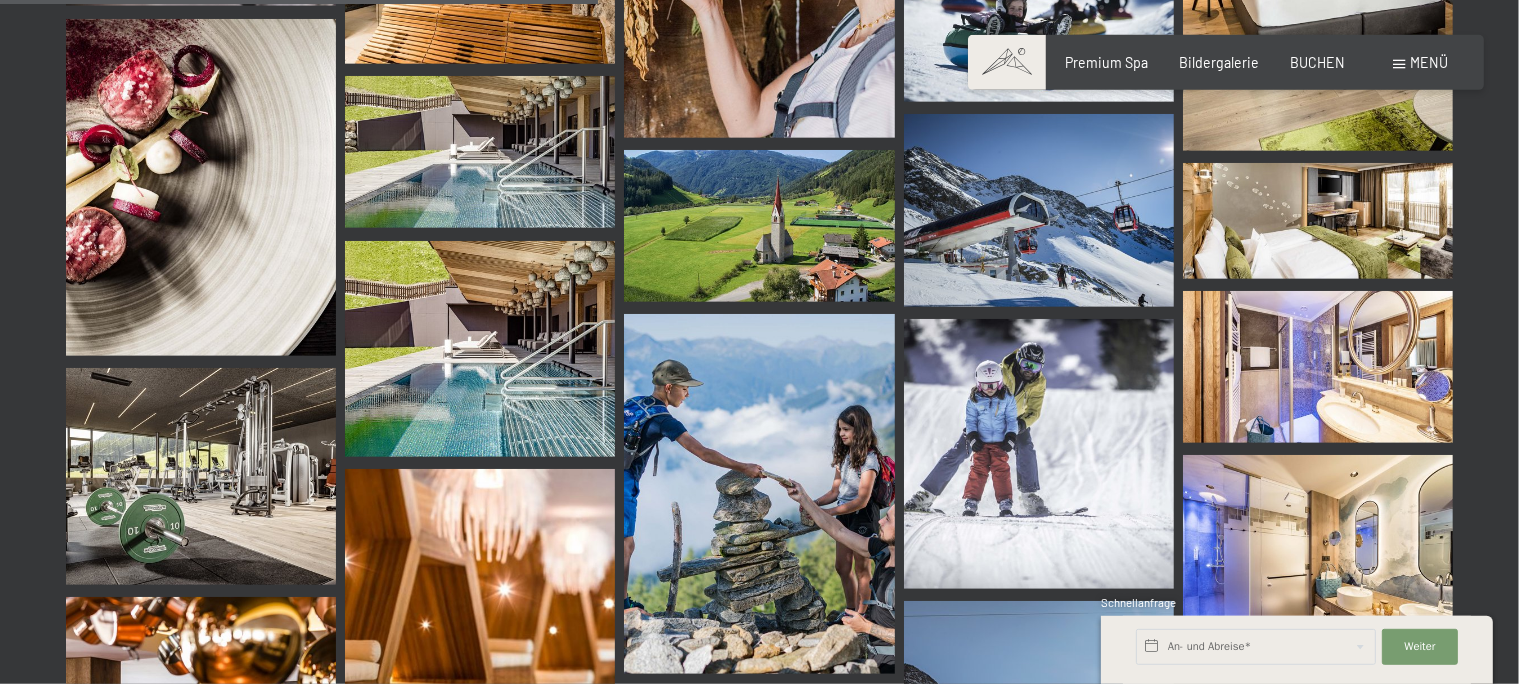 click at bounding box center (201, 476) 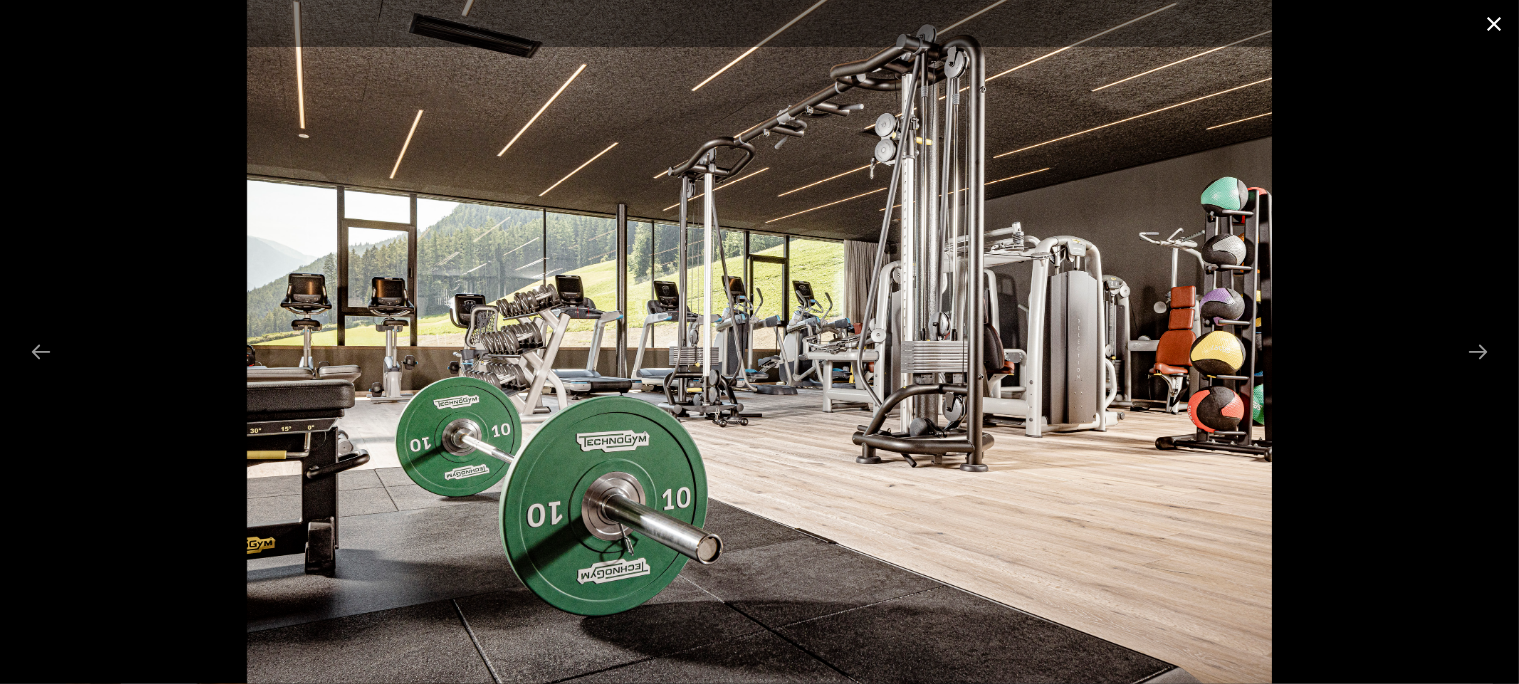 click at bounding box center [1494, 23] 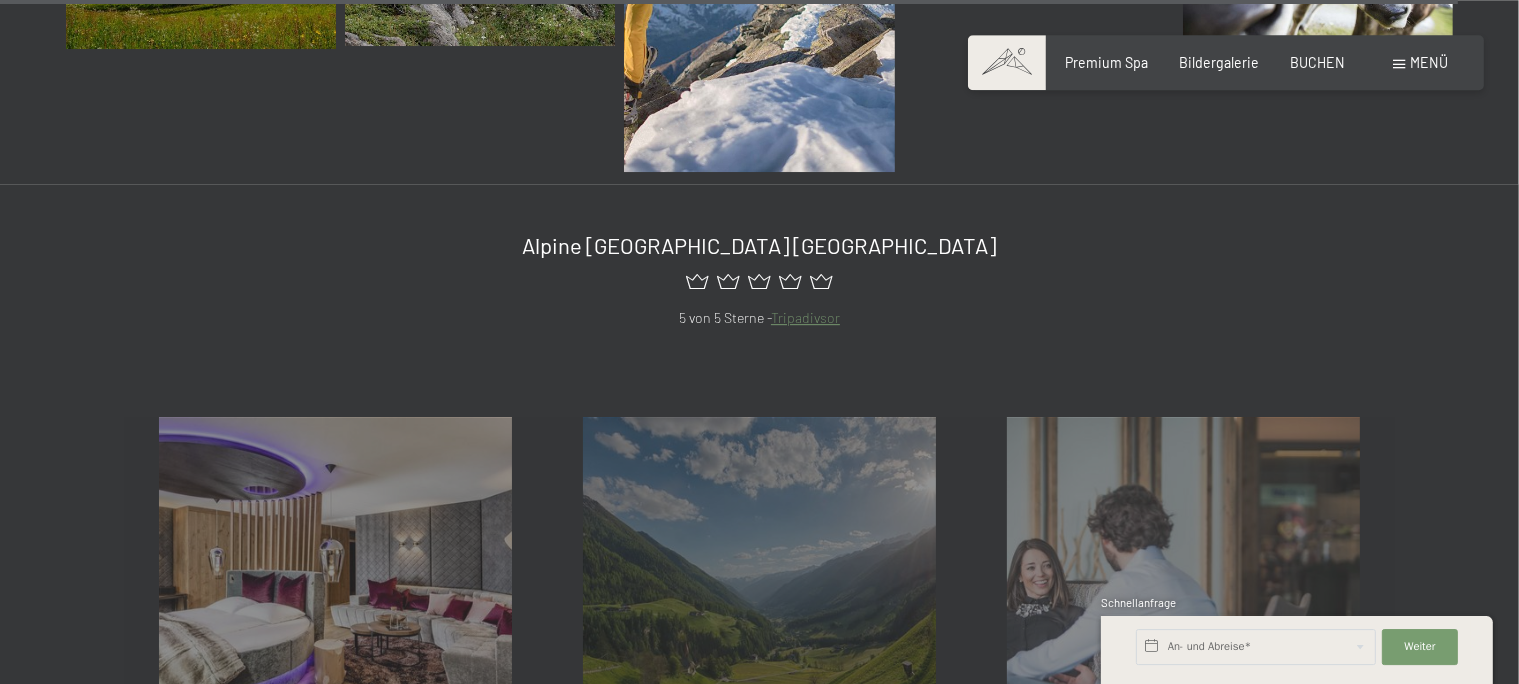scroll, scrollTop: 21045, scrollLeft: 0, axis: vertical 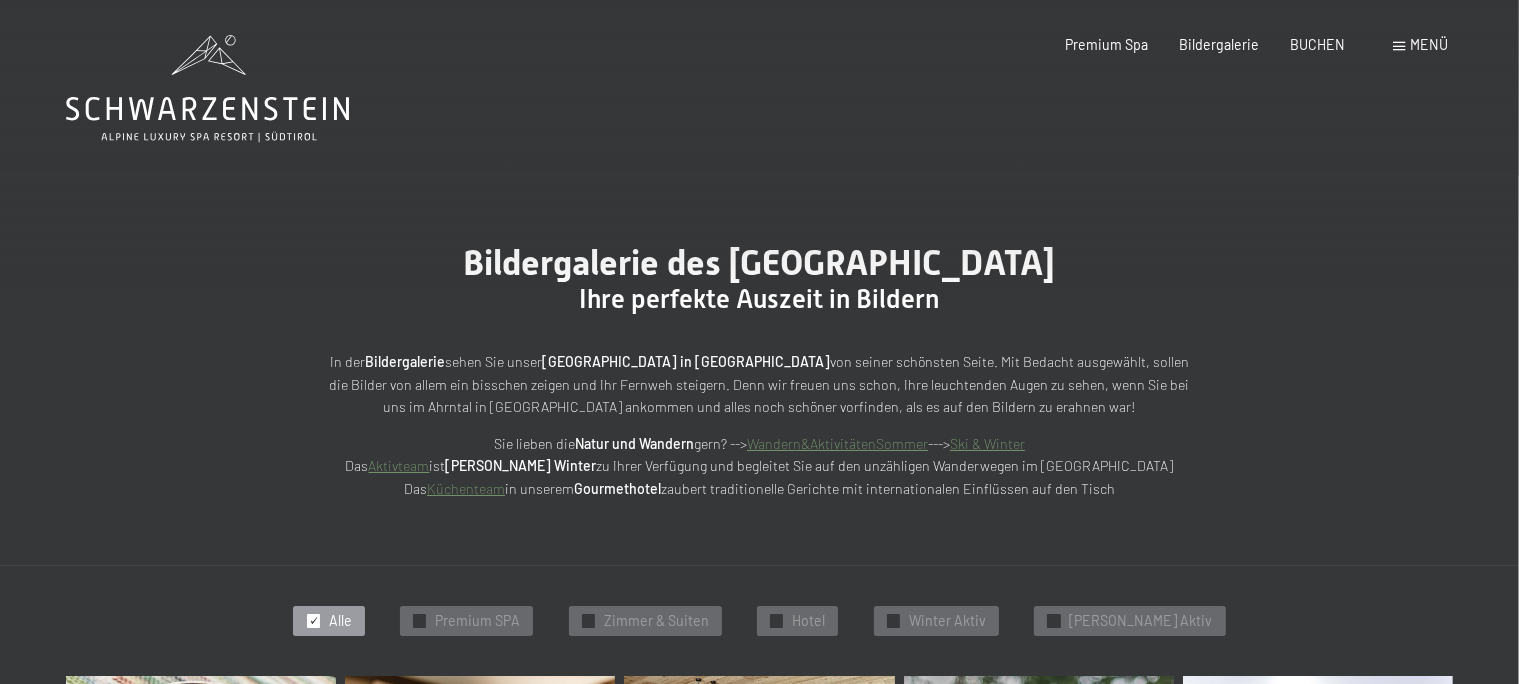 click 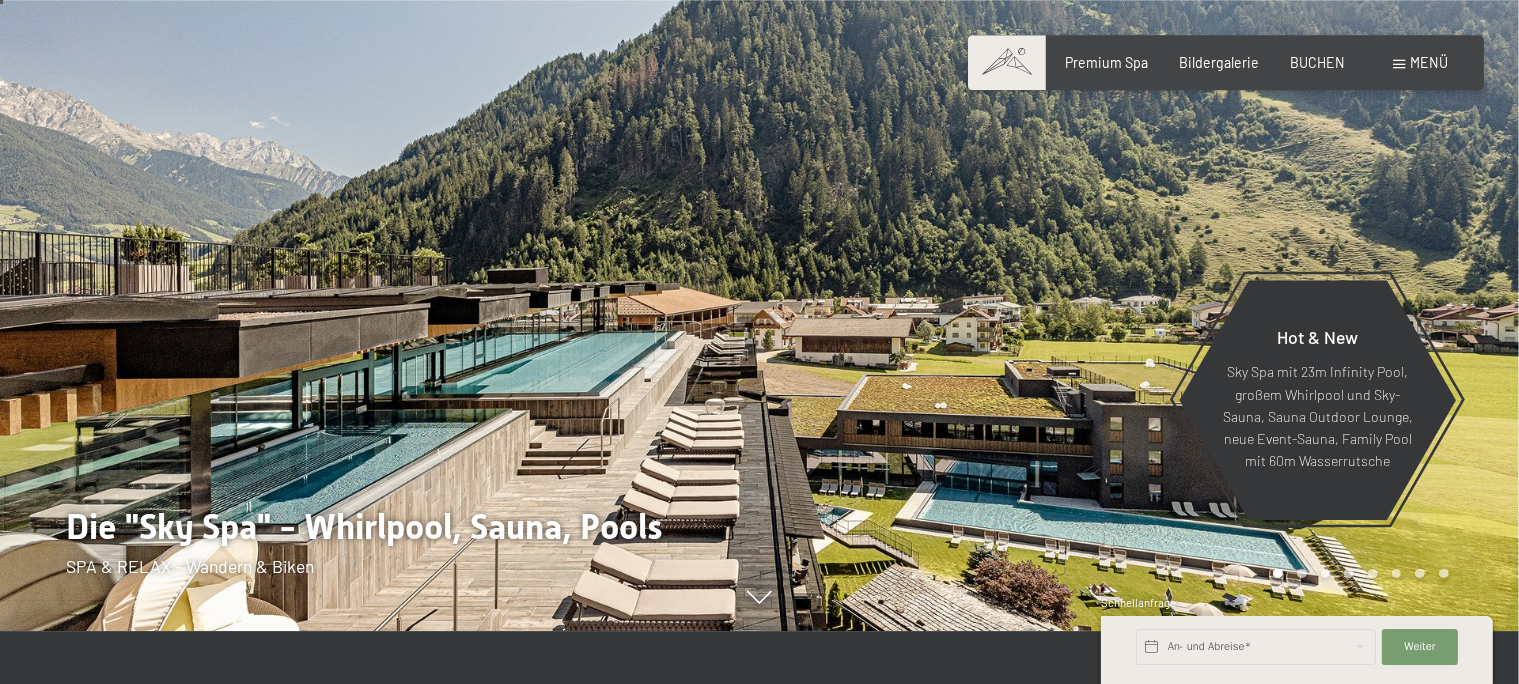 scroll, scrollTop: 0, scrollLeft: 0, axis: both 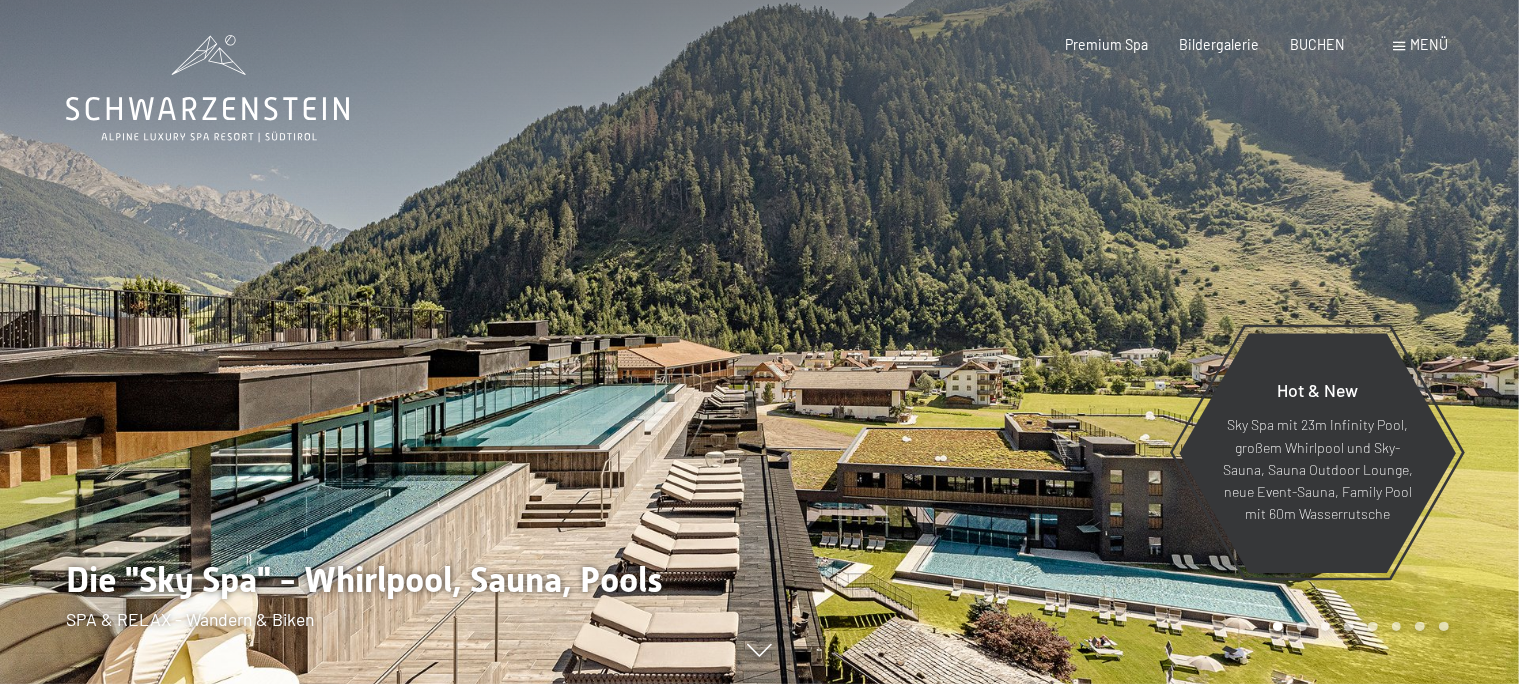 click at bounding box center (1140, 342) 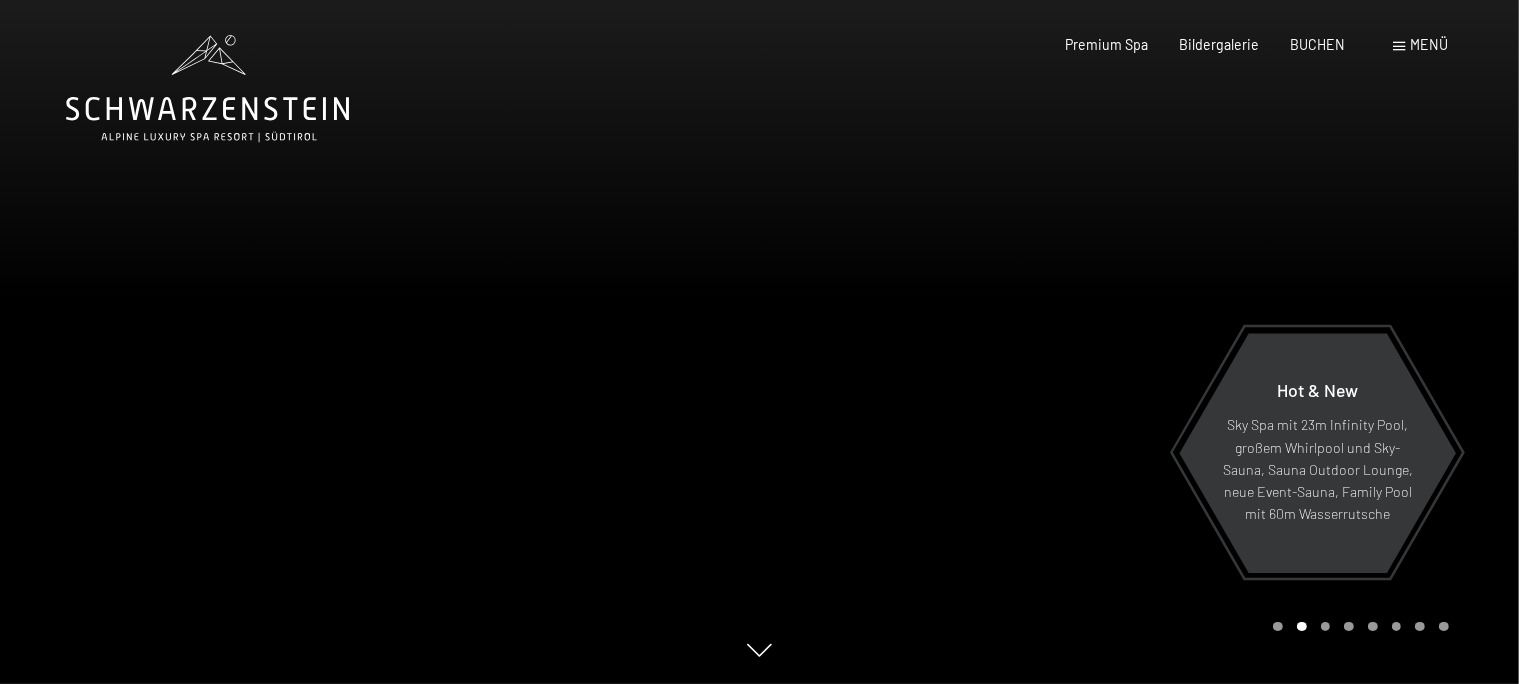 click at bounding box center [1140, 342] 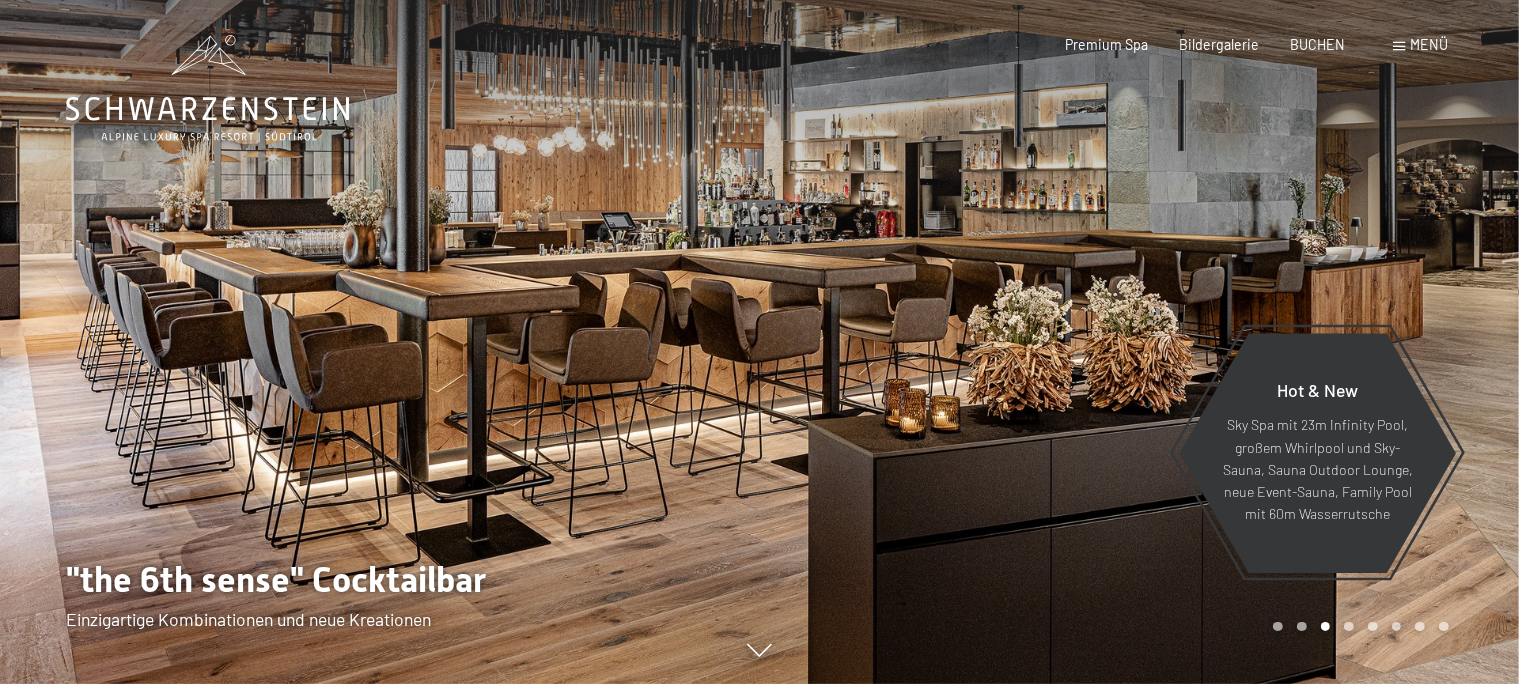 click at bounding box center (1140, 342) 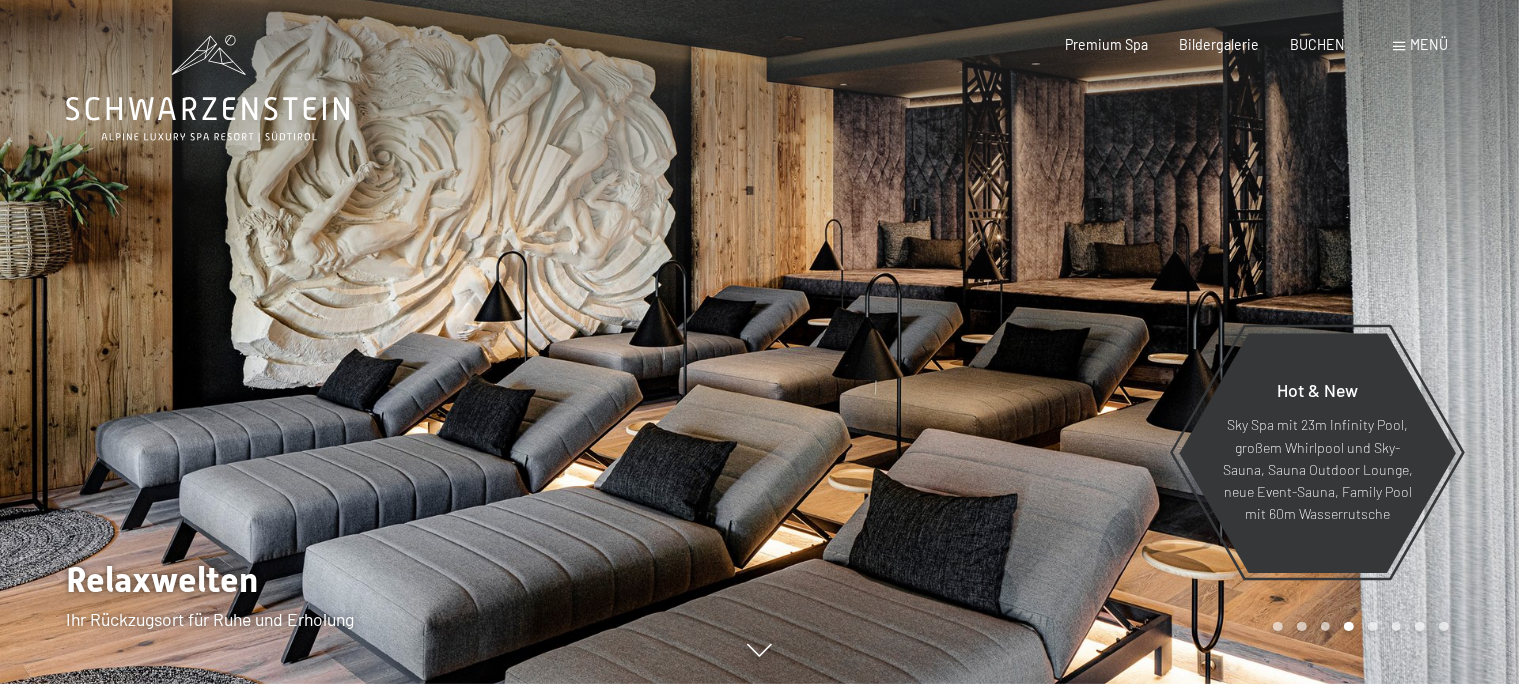 click at bounding box center (1140, 342) 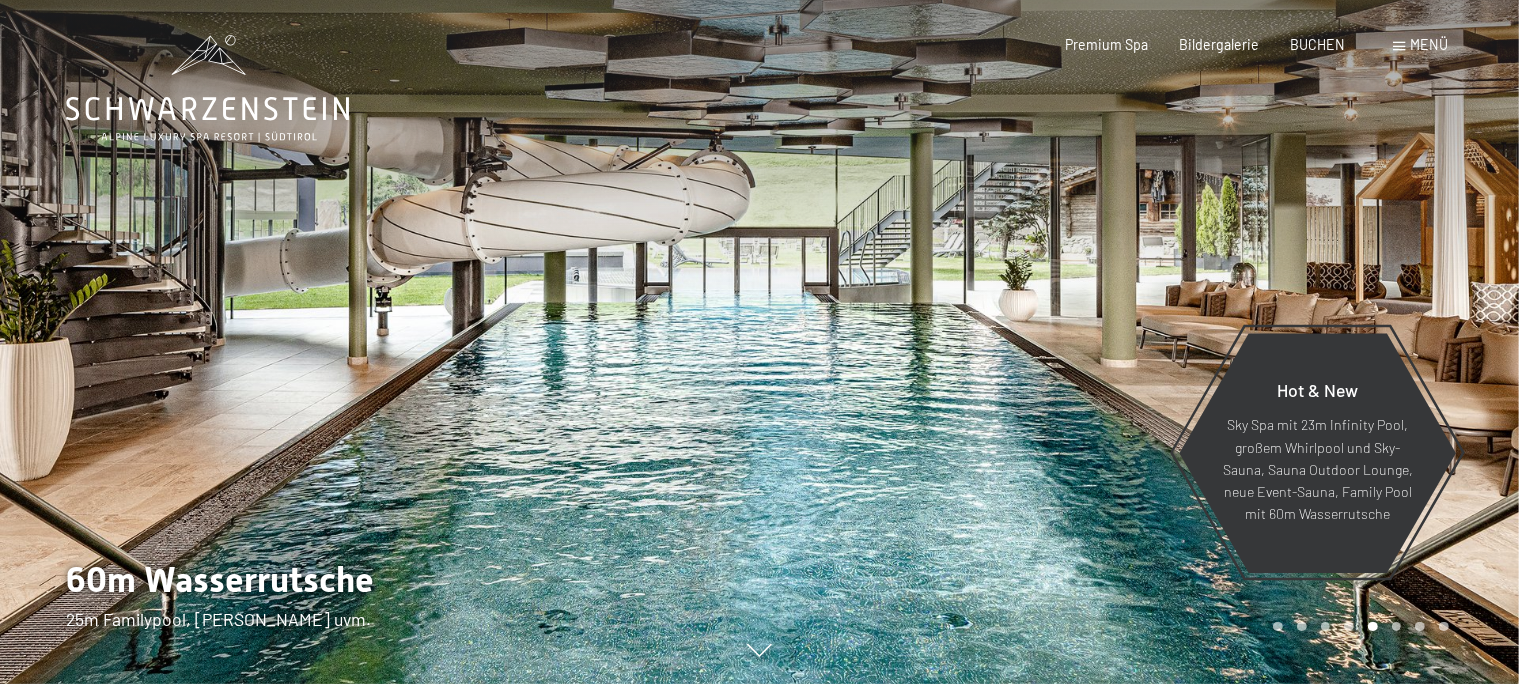 click at bounding box center (1140, 342) 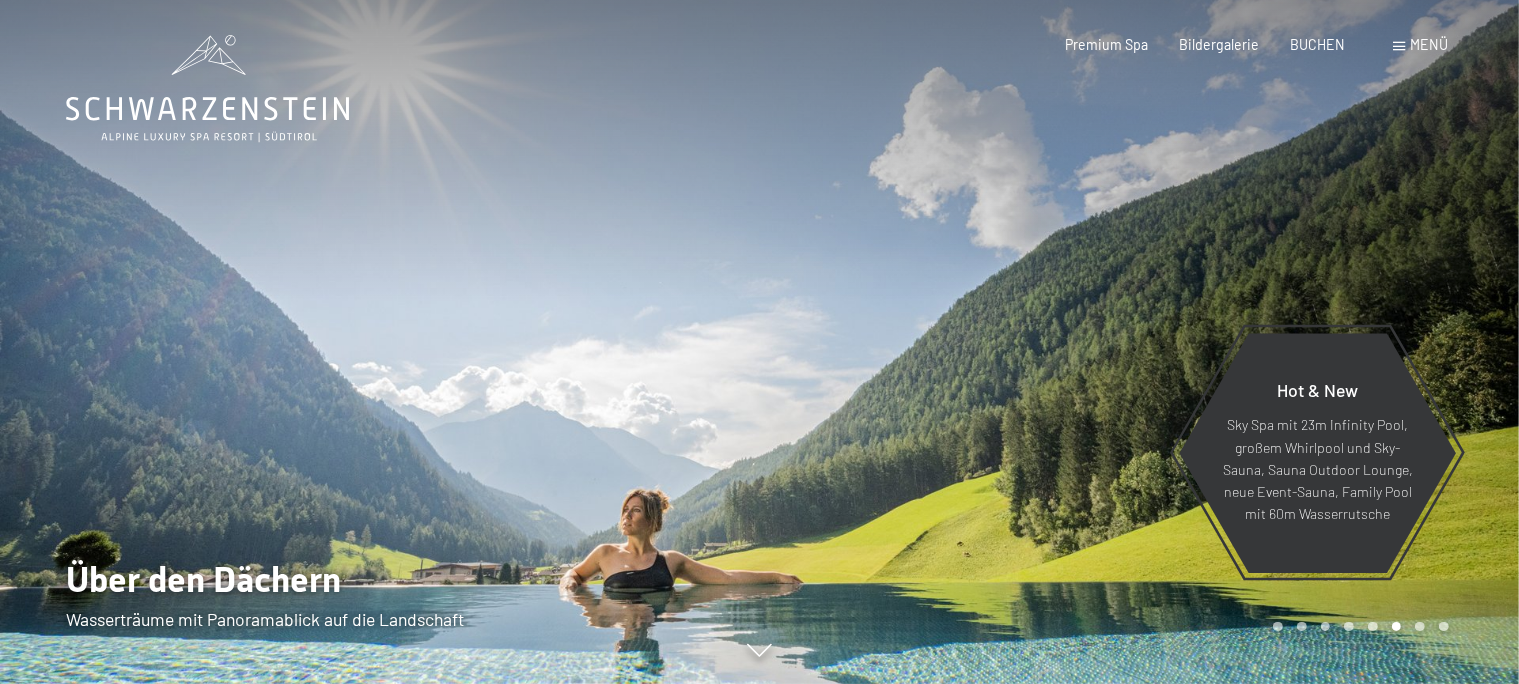 click at bounding box center [1140, 342] 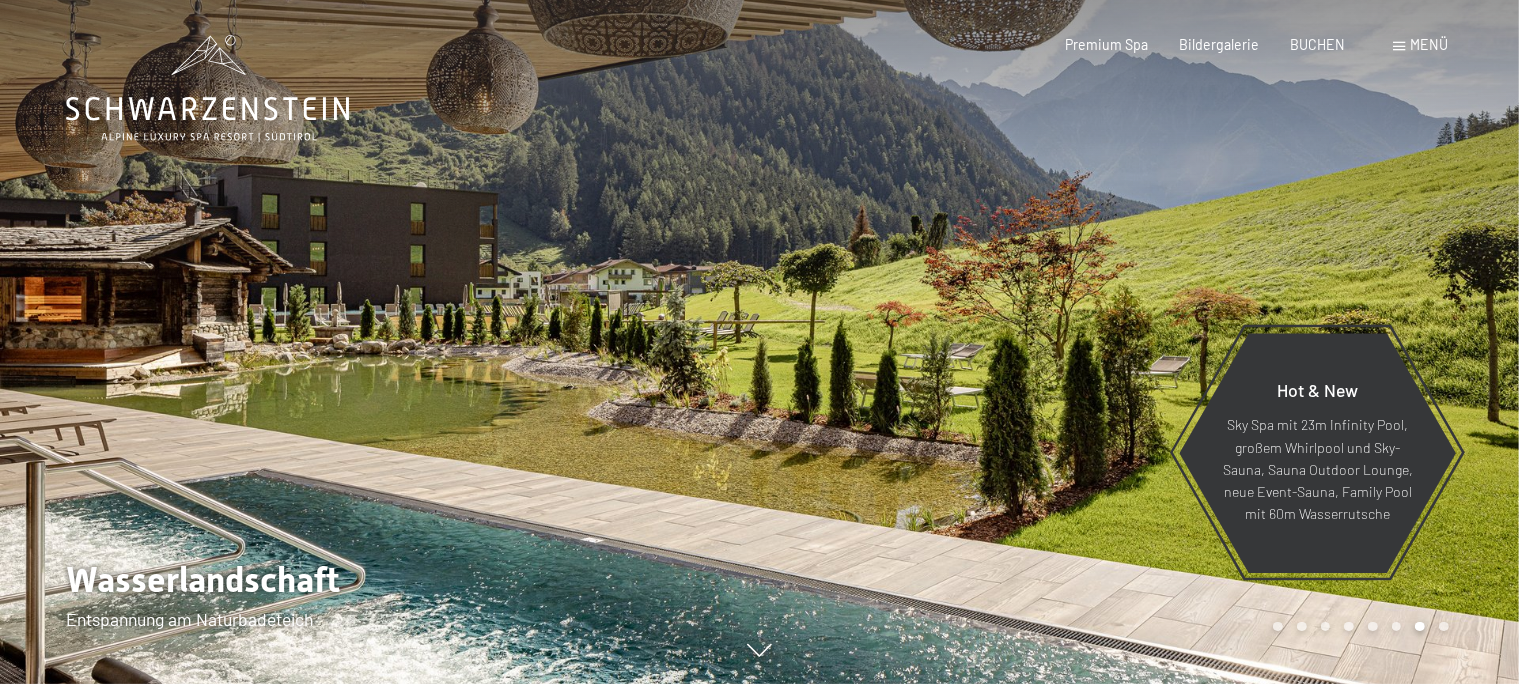 click at bounding box center (1140, 342) 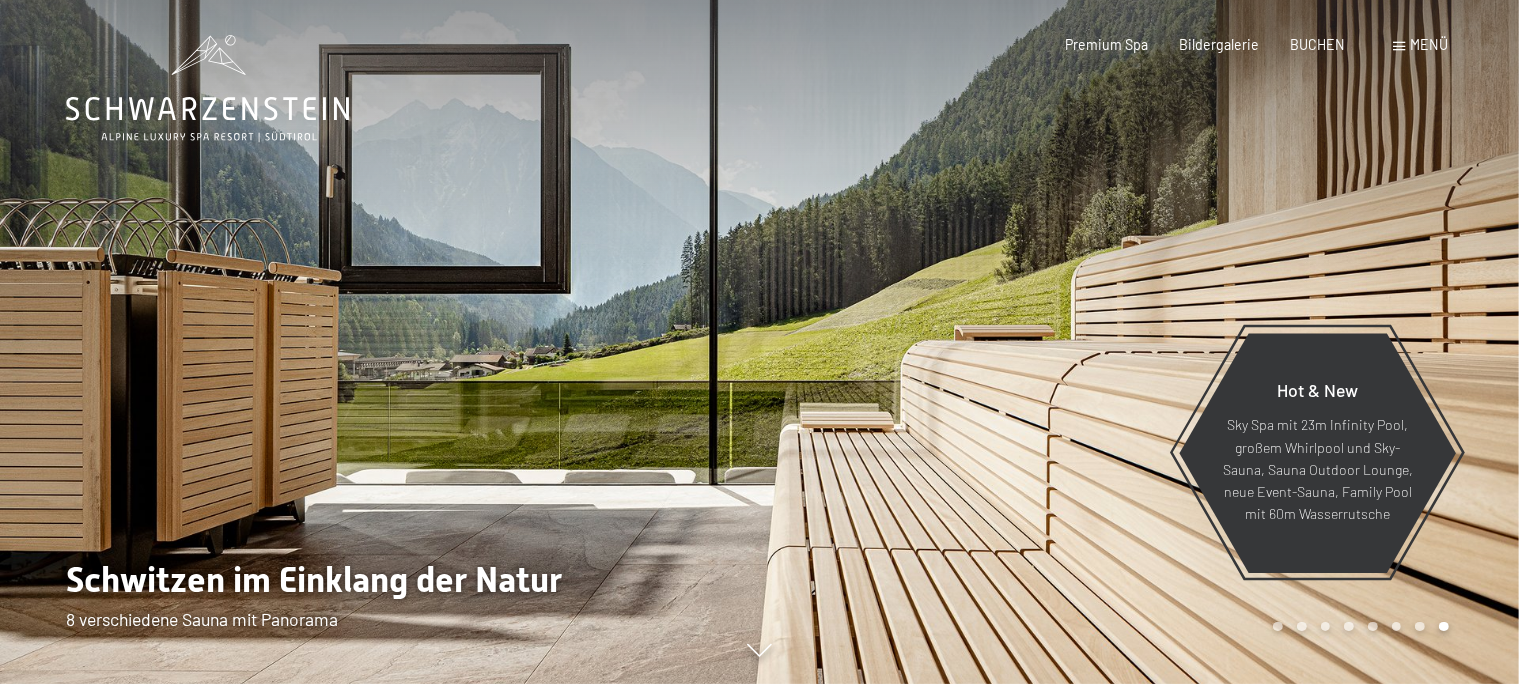 click at bounding box center (1140, 342) 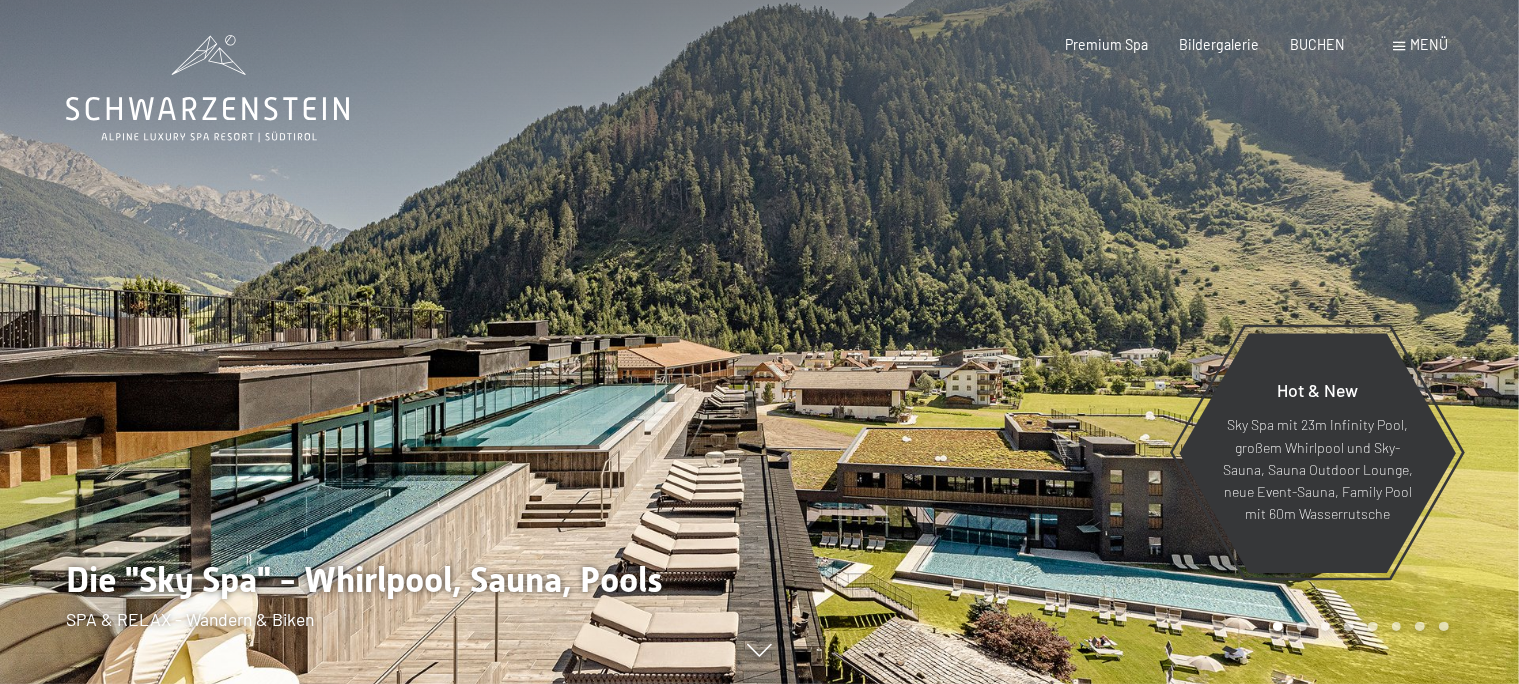 click at bounding box center [1140, 342] 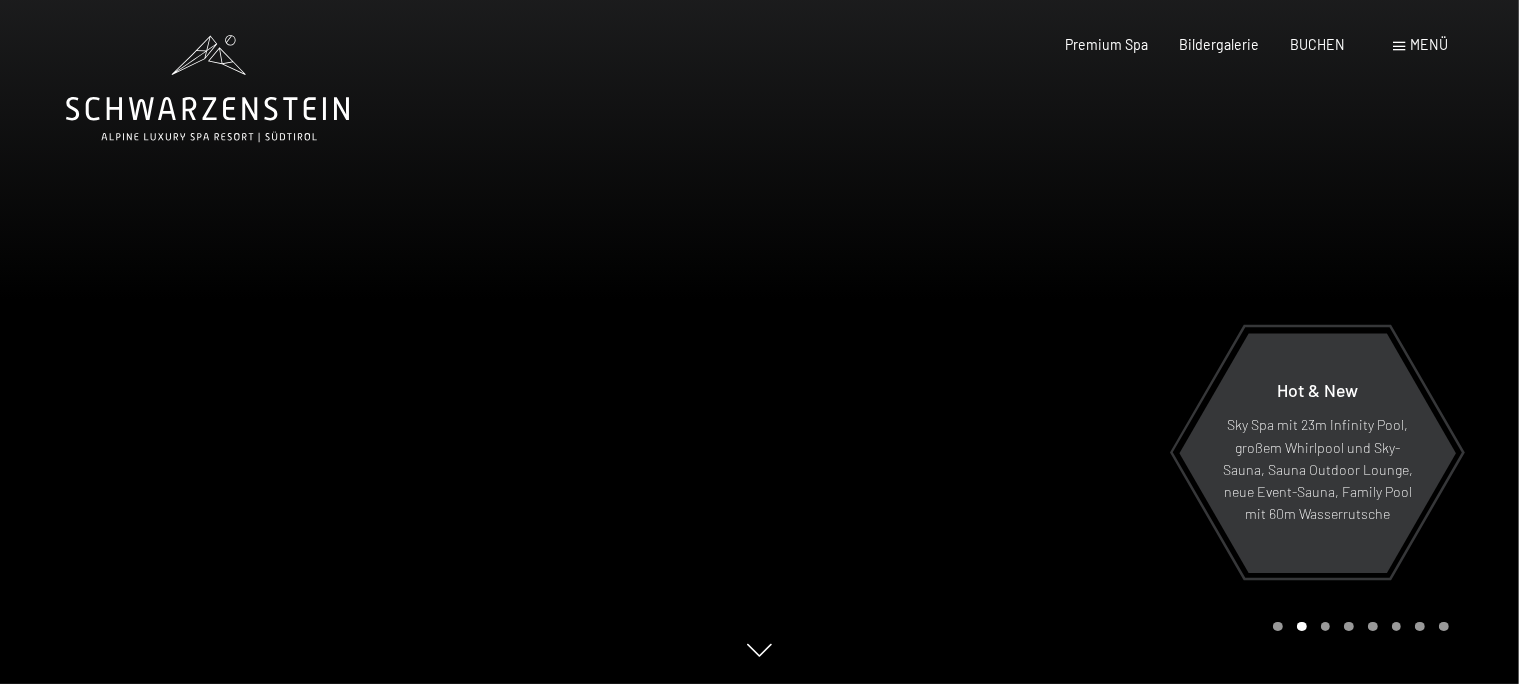 click at bounding box center (1140, 342) 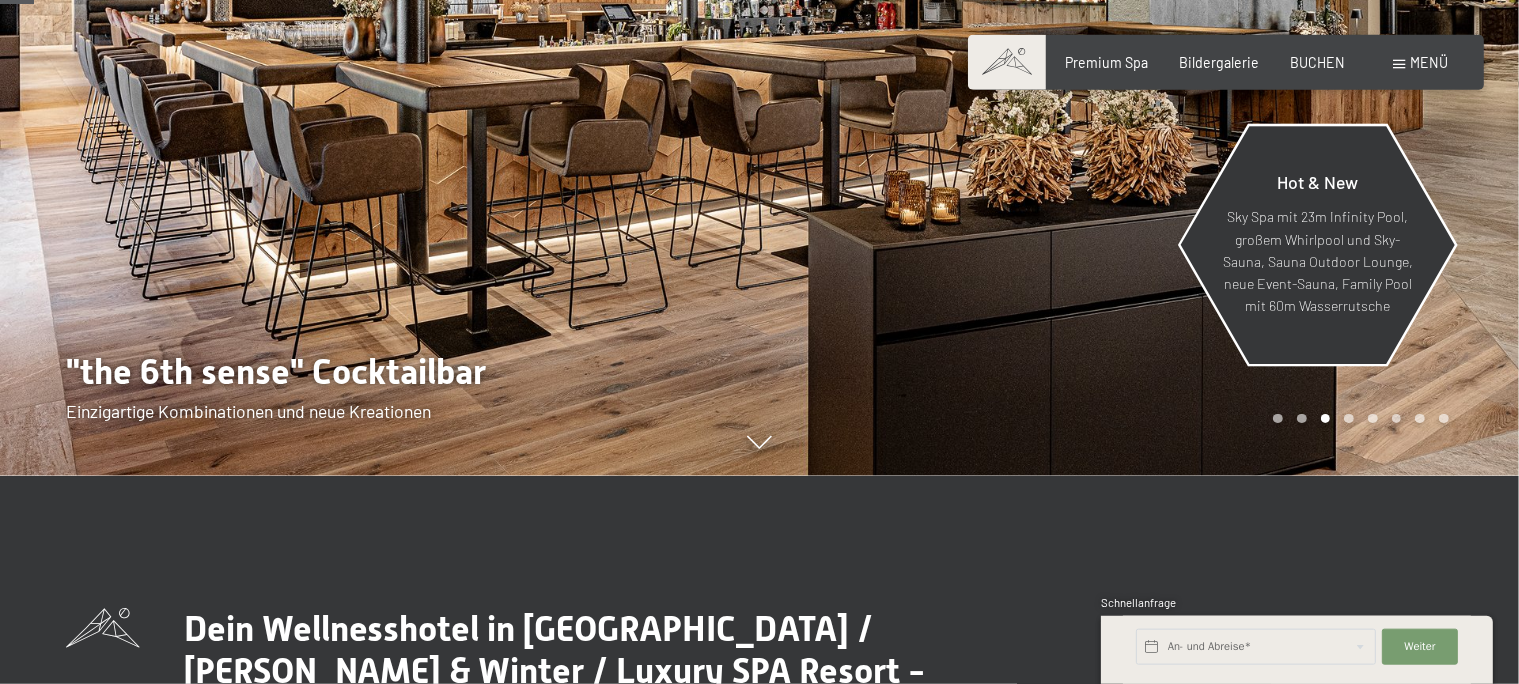 scroll, scrollTop: 209, scrollLeft: 0, axis: vertical 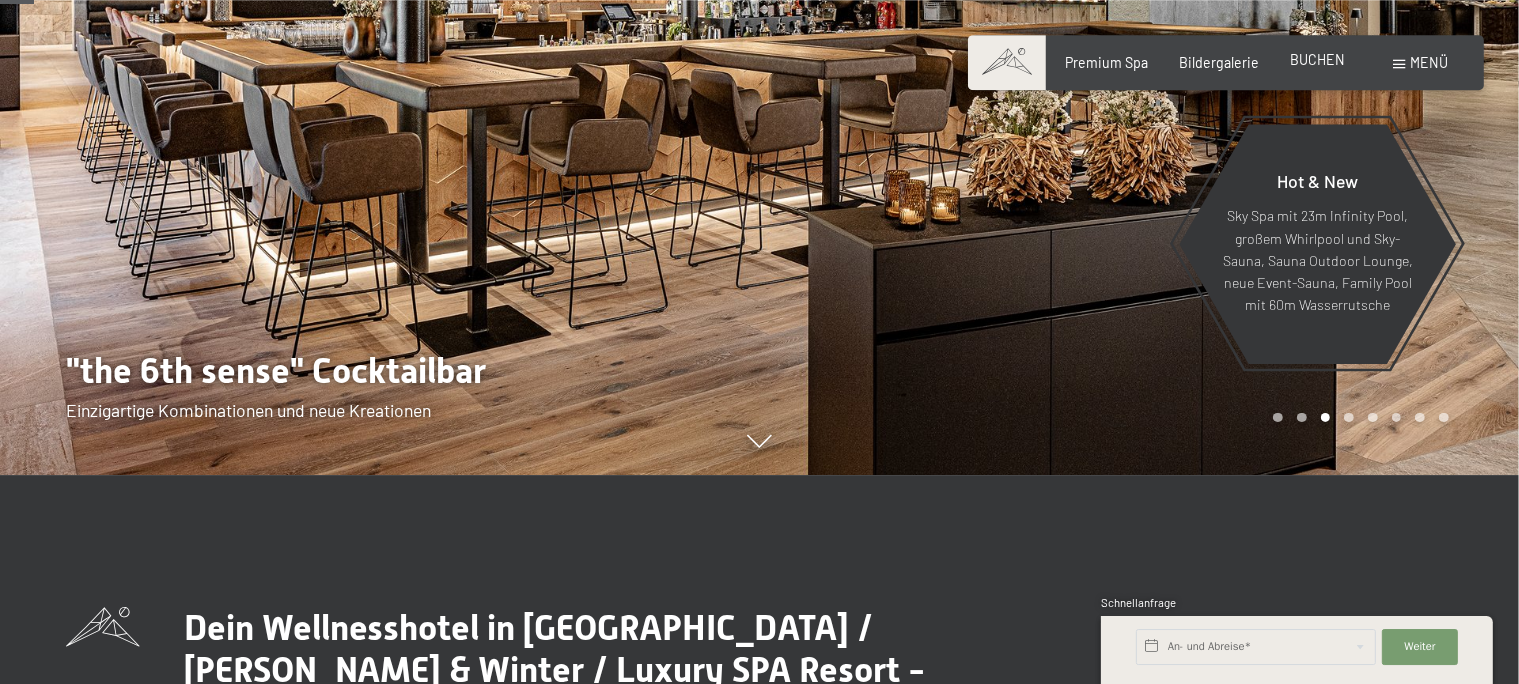 click on "BUCHEN" at bounding box center (1317, 60) 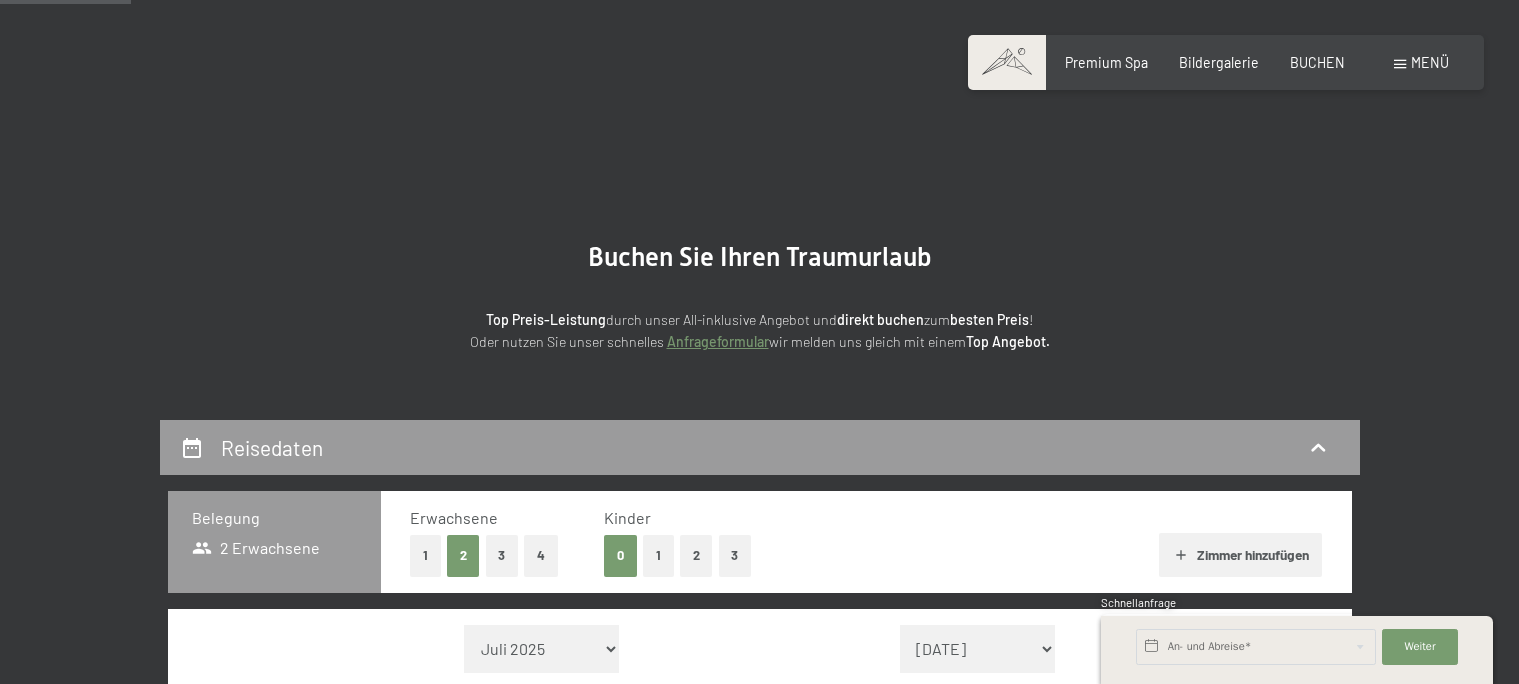 scroll, scrollTop: 584, scrollLeft: 0, axis: vertical 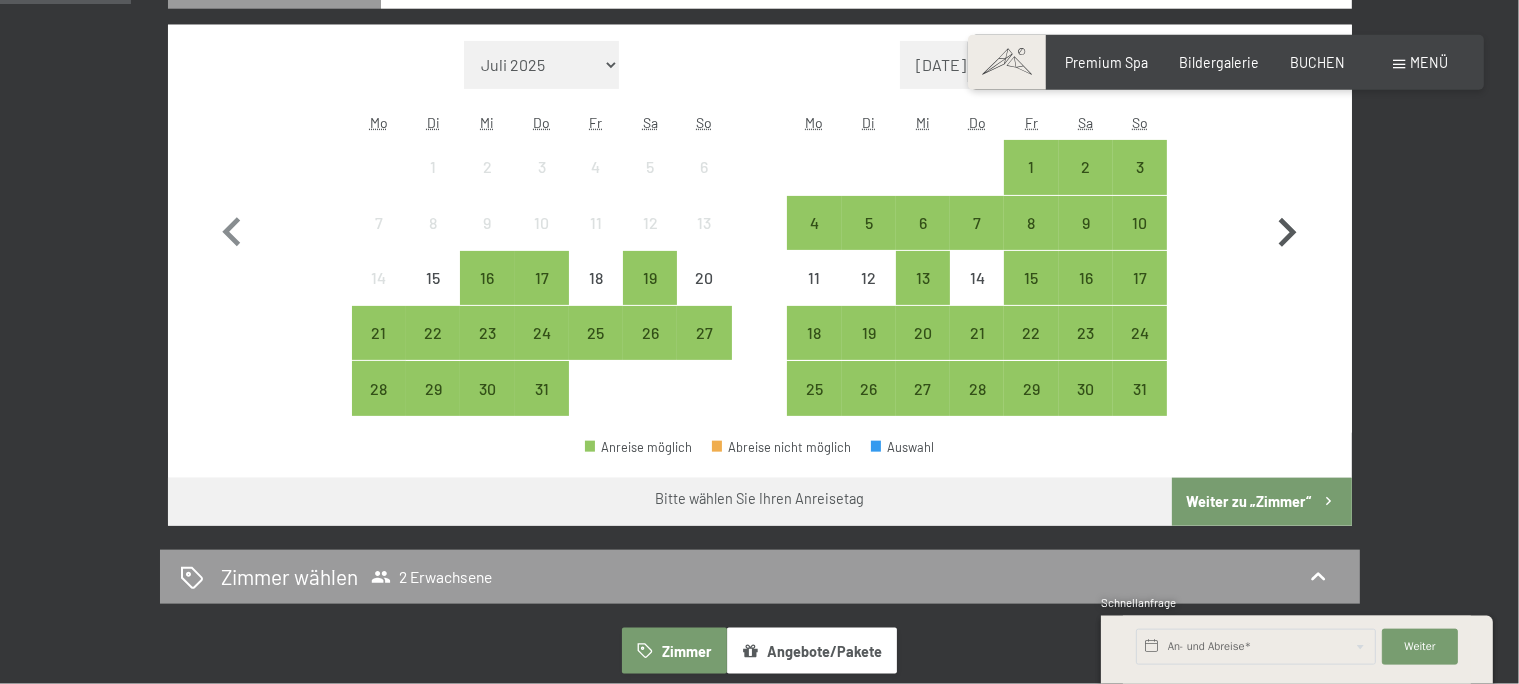 click 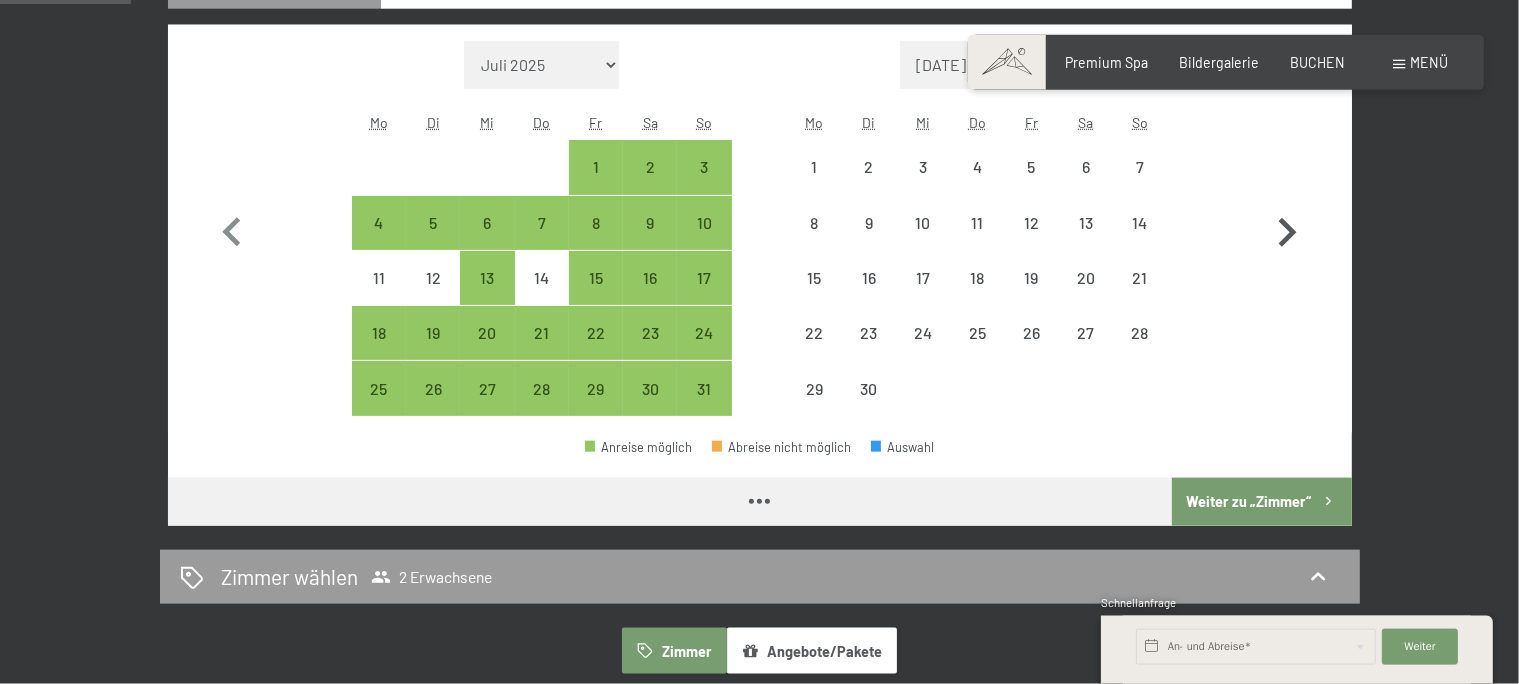 select on "2025-08-01" 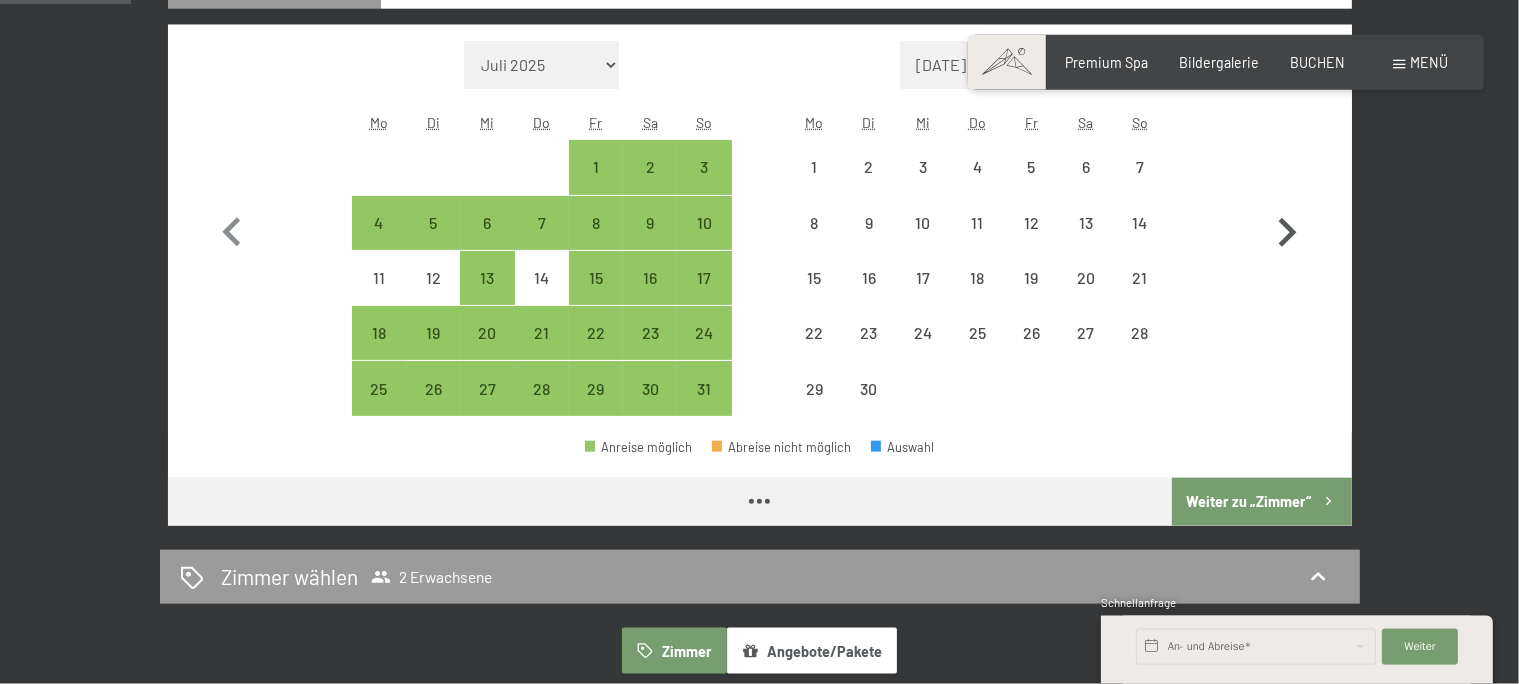 select on "2025-09-01" 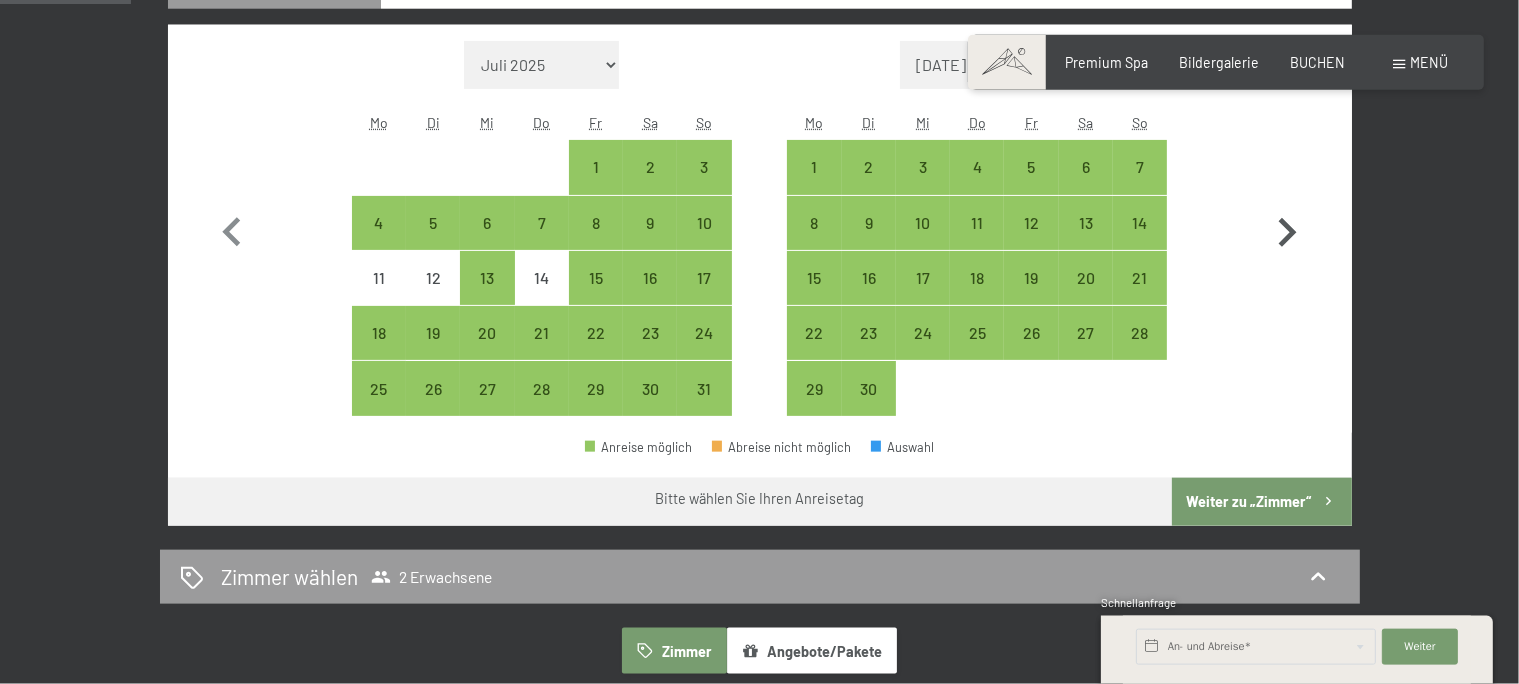 click 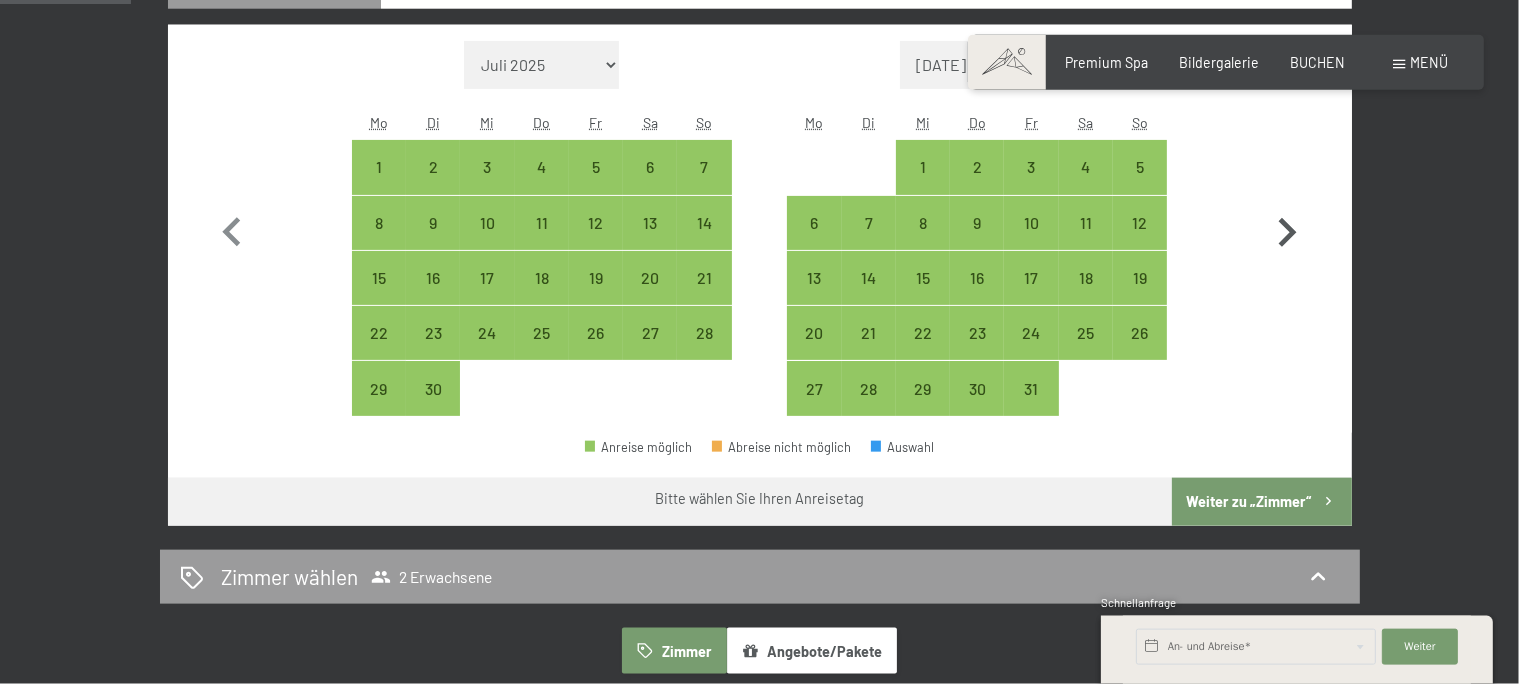 click 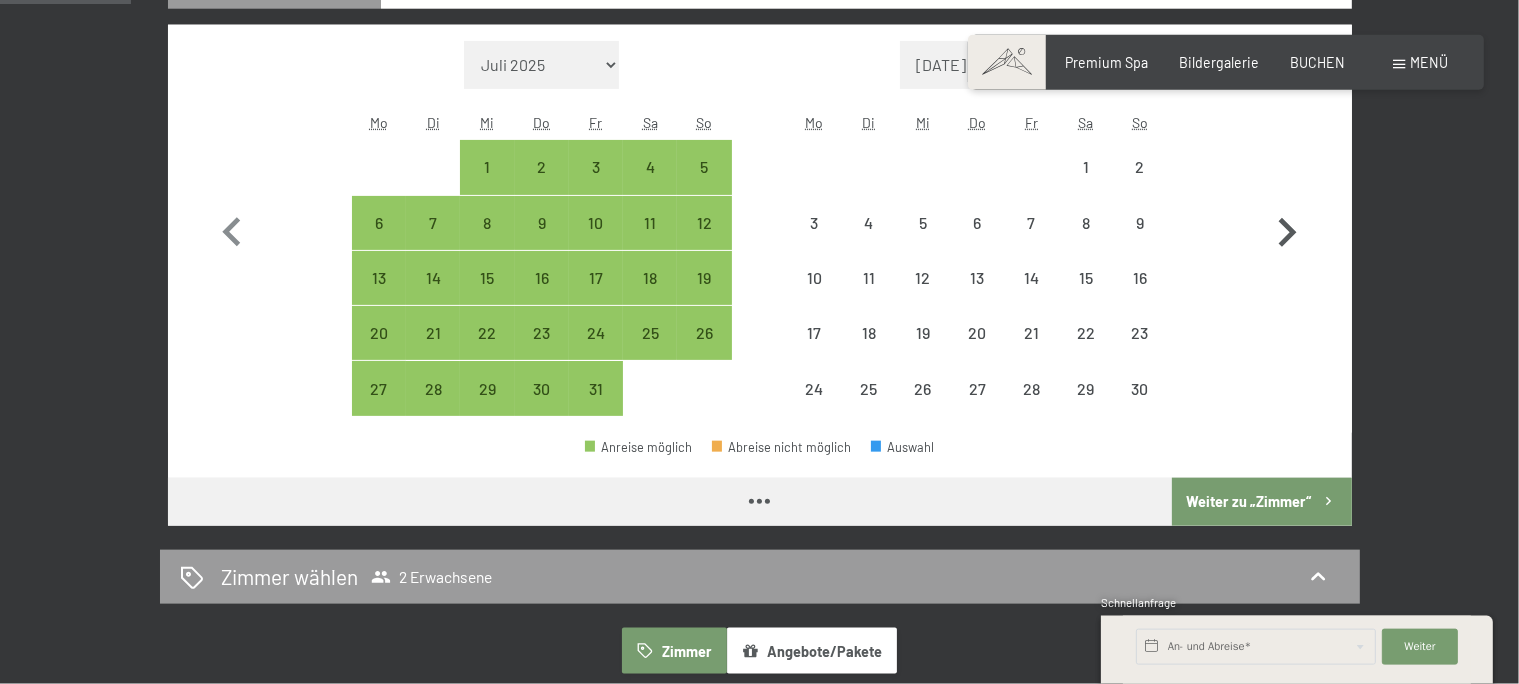 click 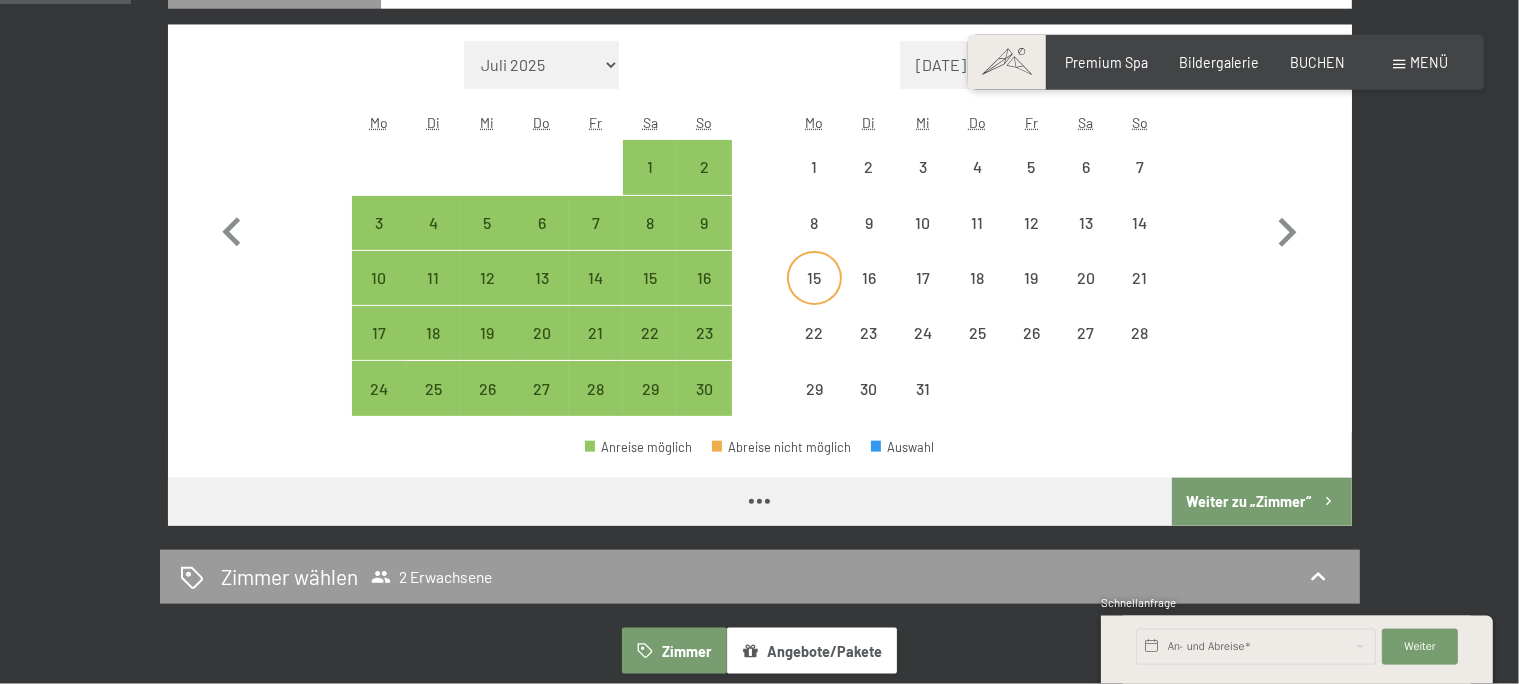 select on "2025-11-01" 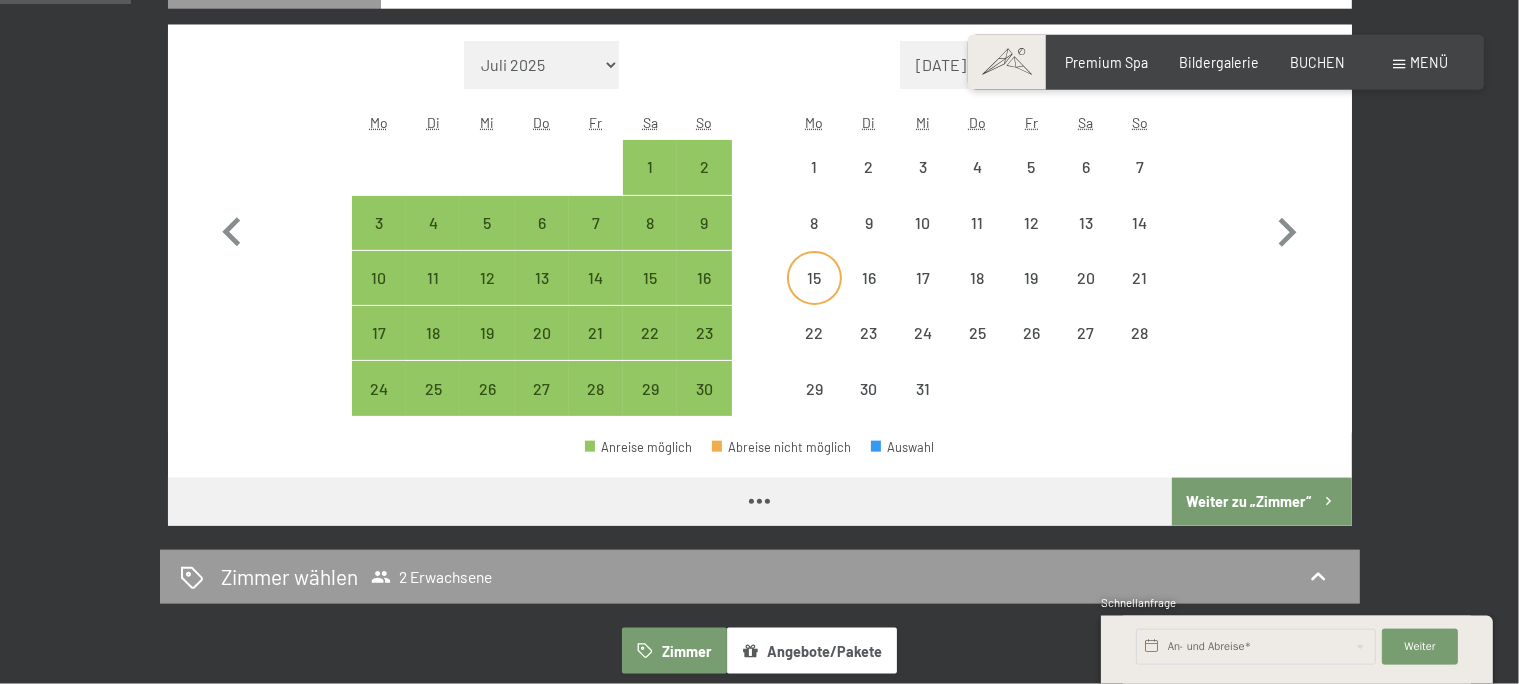 select on "2025-12-01" 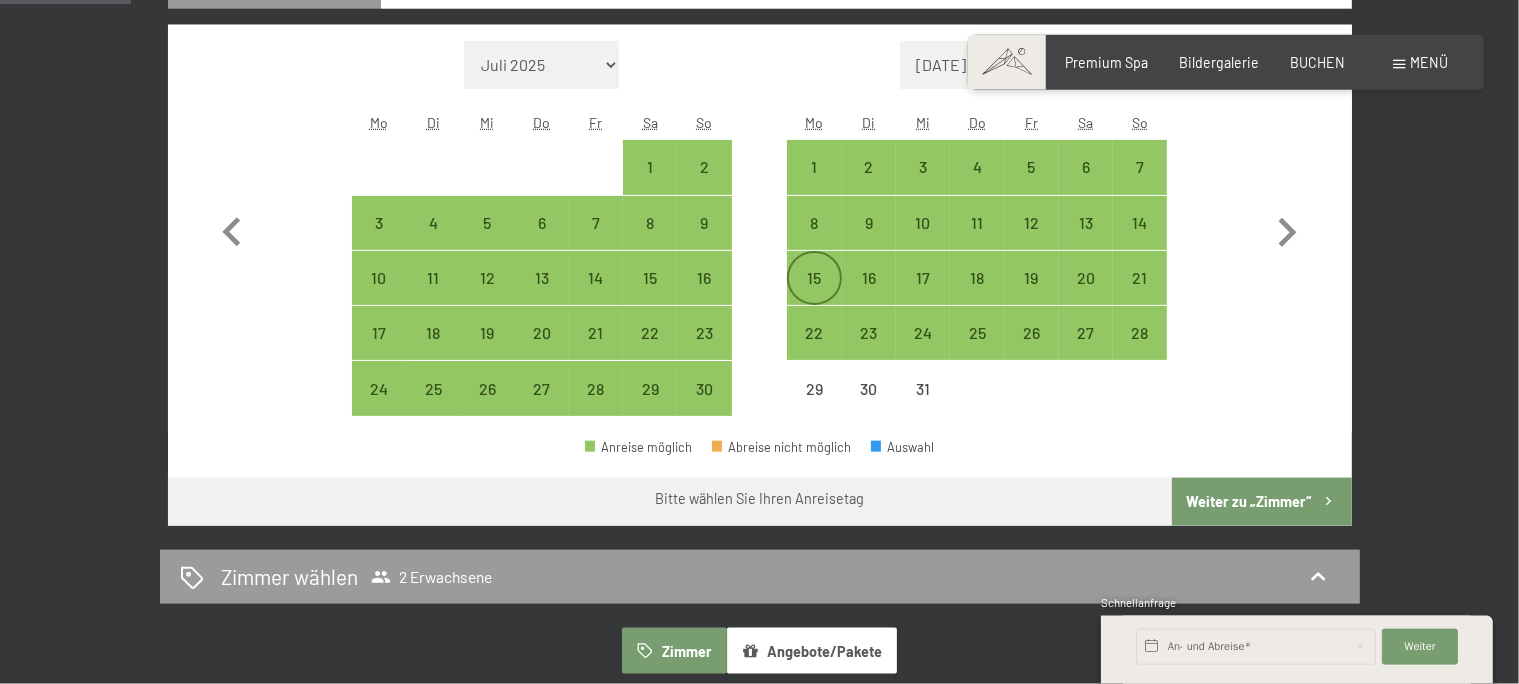 click on "15" at bounding box center (814, 278) 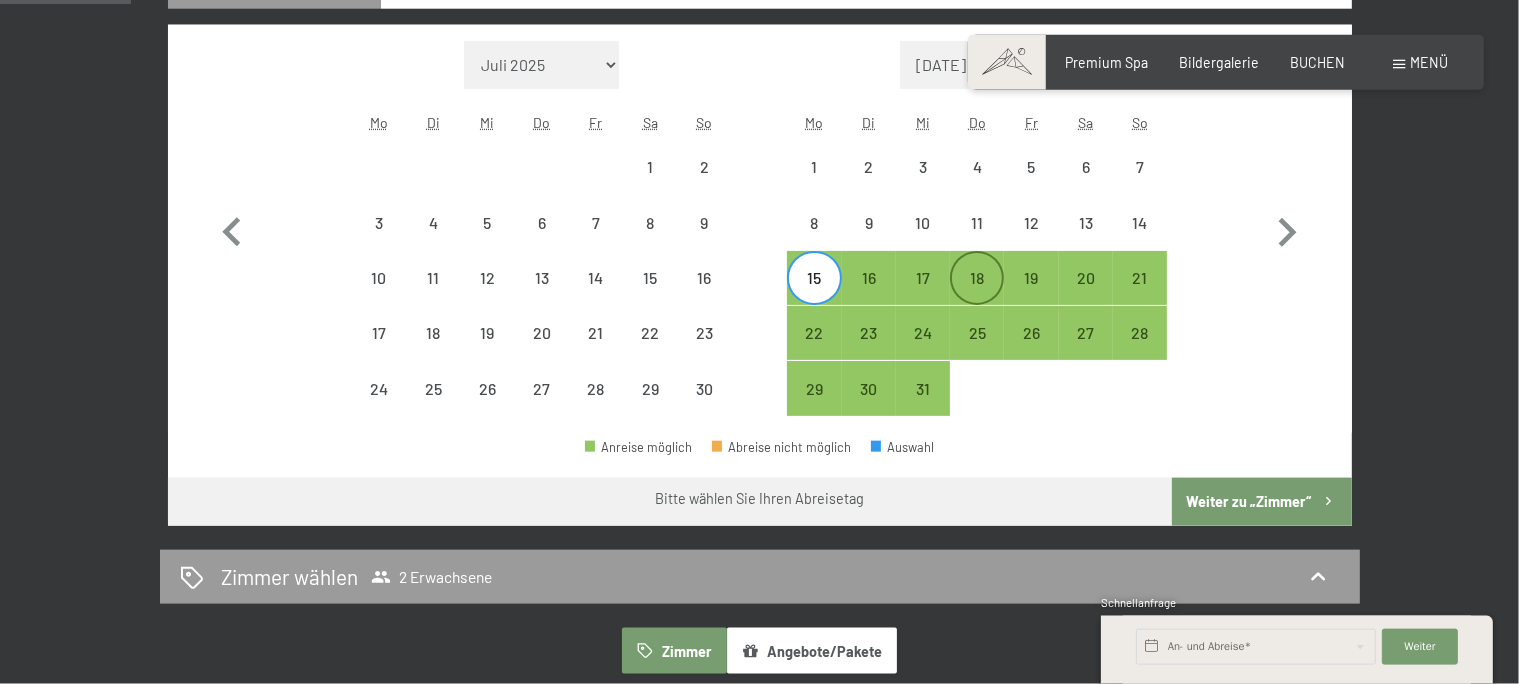 click on "18" at bounding box center (977, 295) 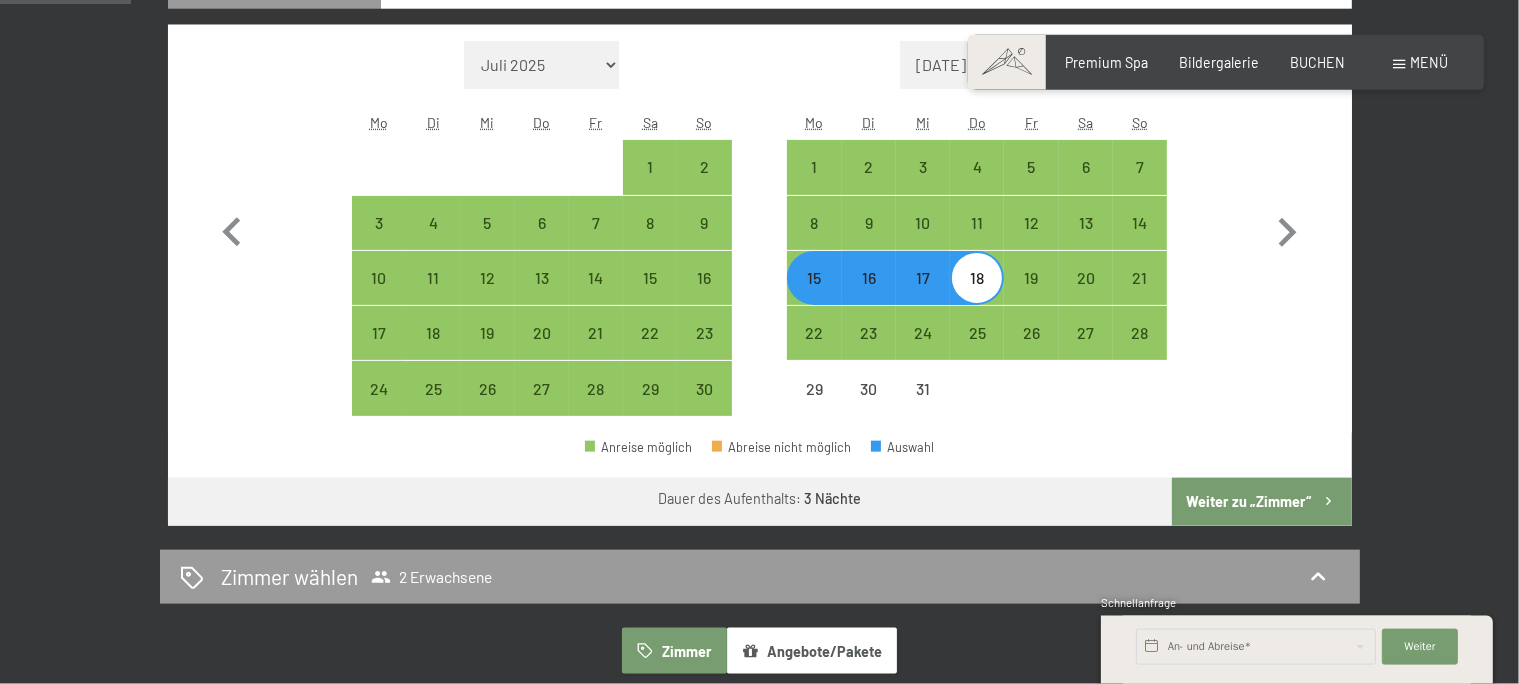 click on "Weiter zu „Zimmer“" at bounding box center (1261, 502) 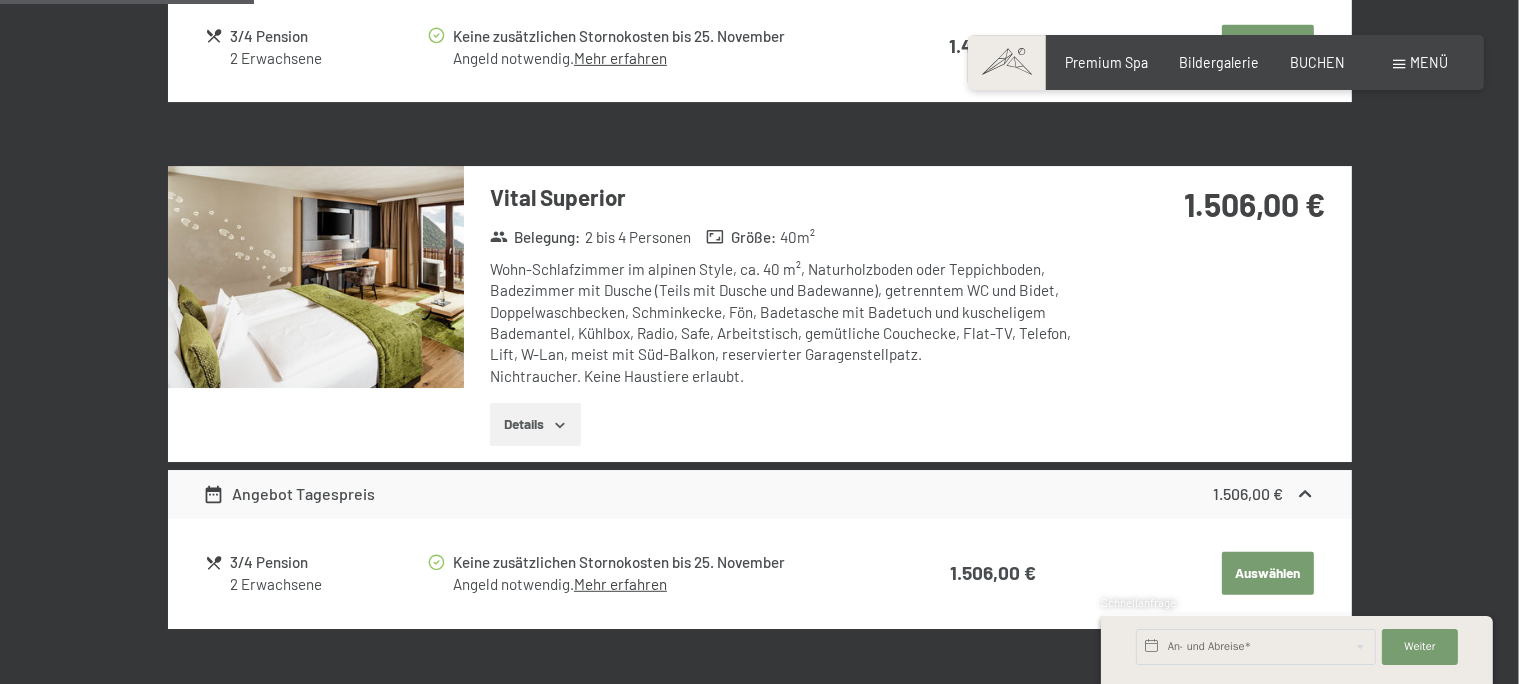 scroll, scrollTop: 968, scrollLeft: 0, axis: vertical 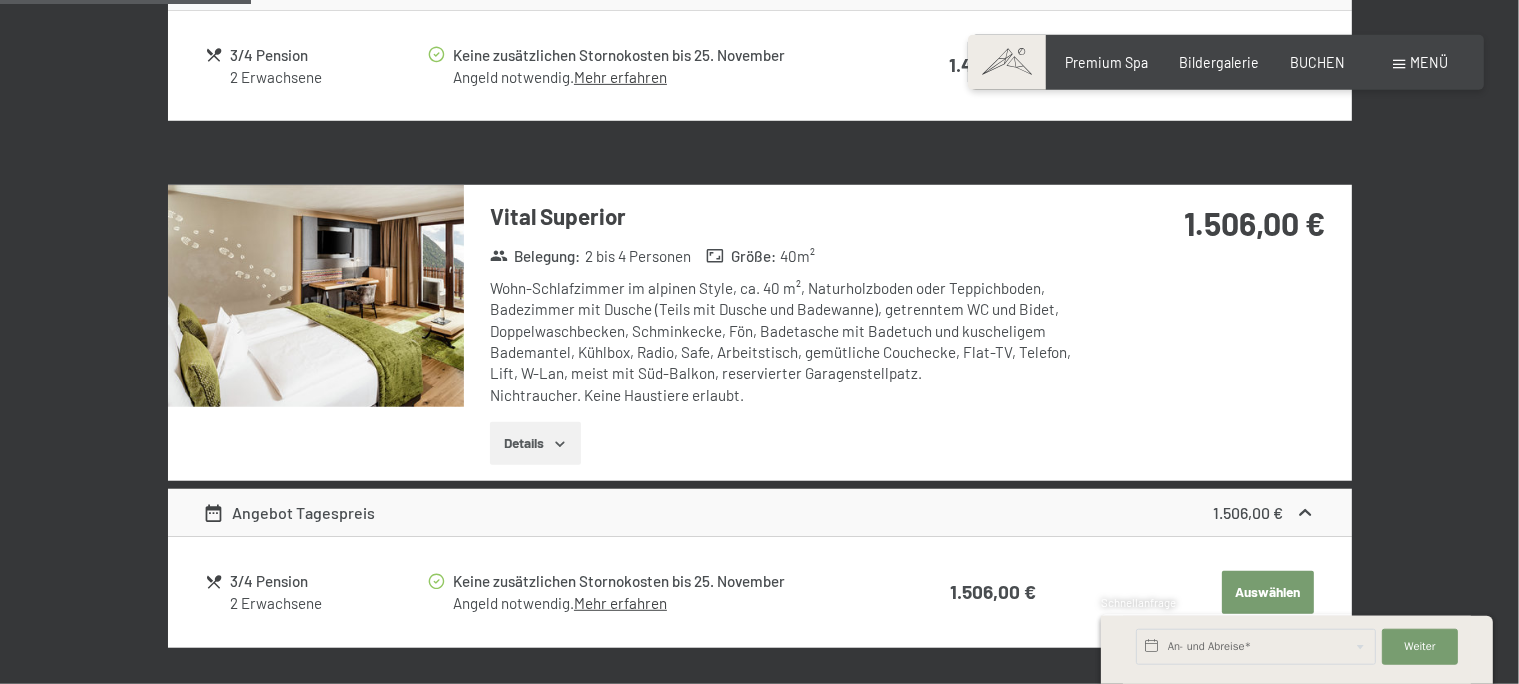 click on "Details" at bounding box center (535, 444) 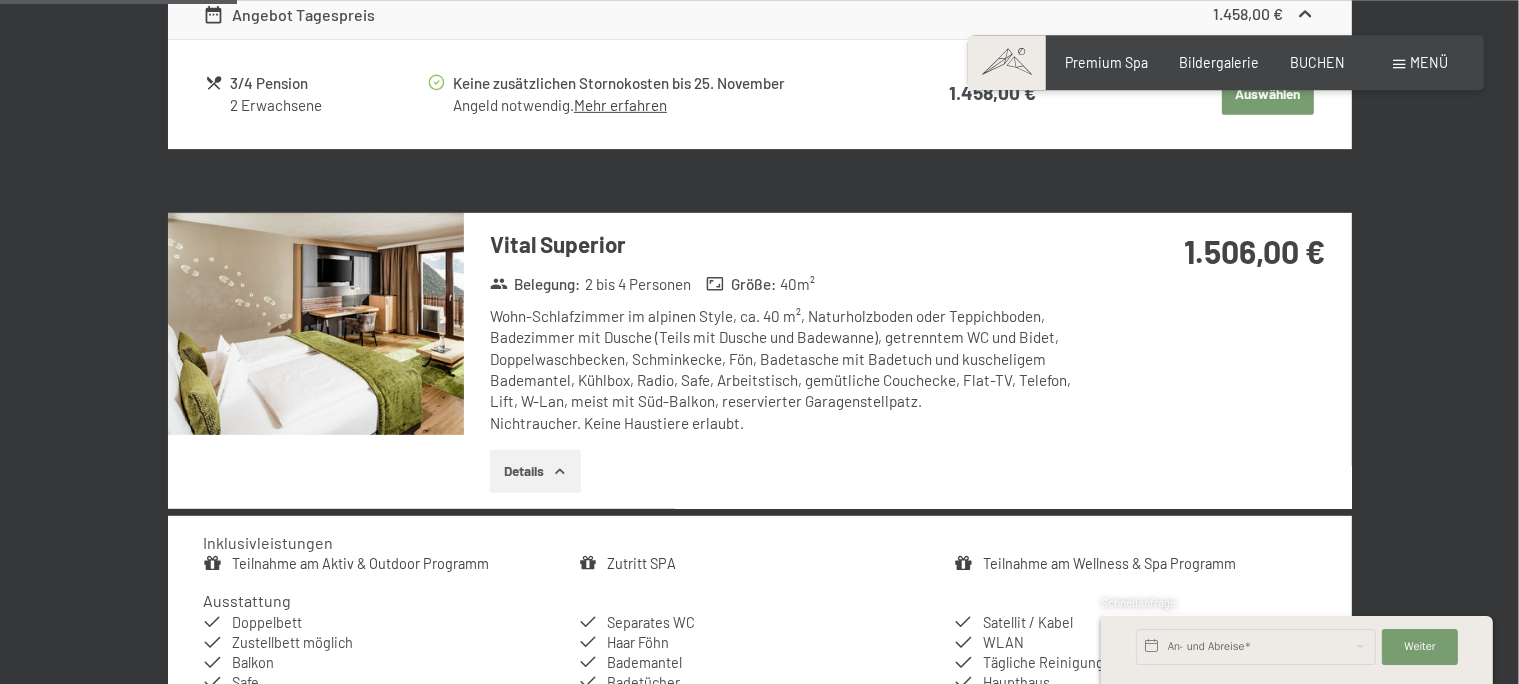 scroll, scrollTop: 940, scrollLeft: 0, axis: vertical 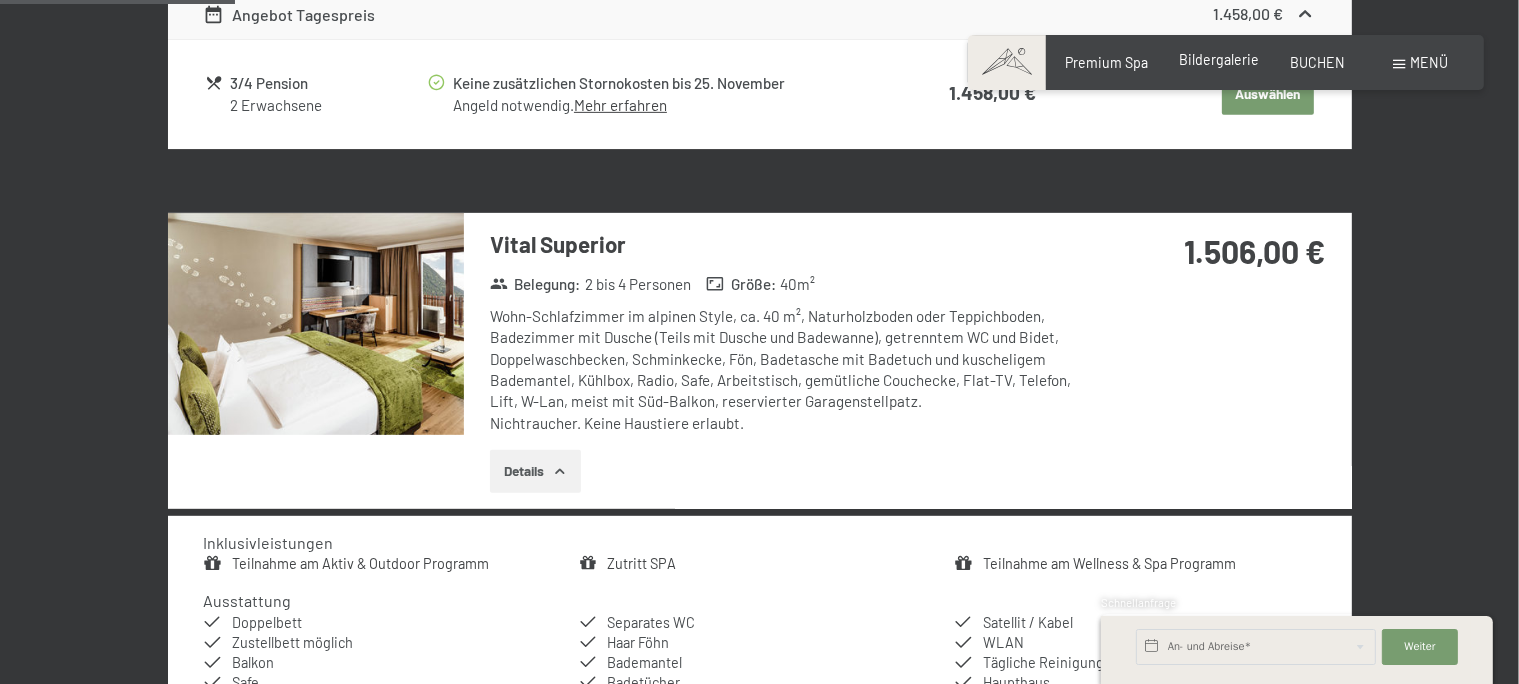click on "Bildergalerie" at bounding box center [1219, 59] 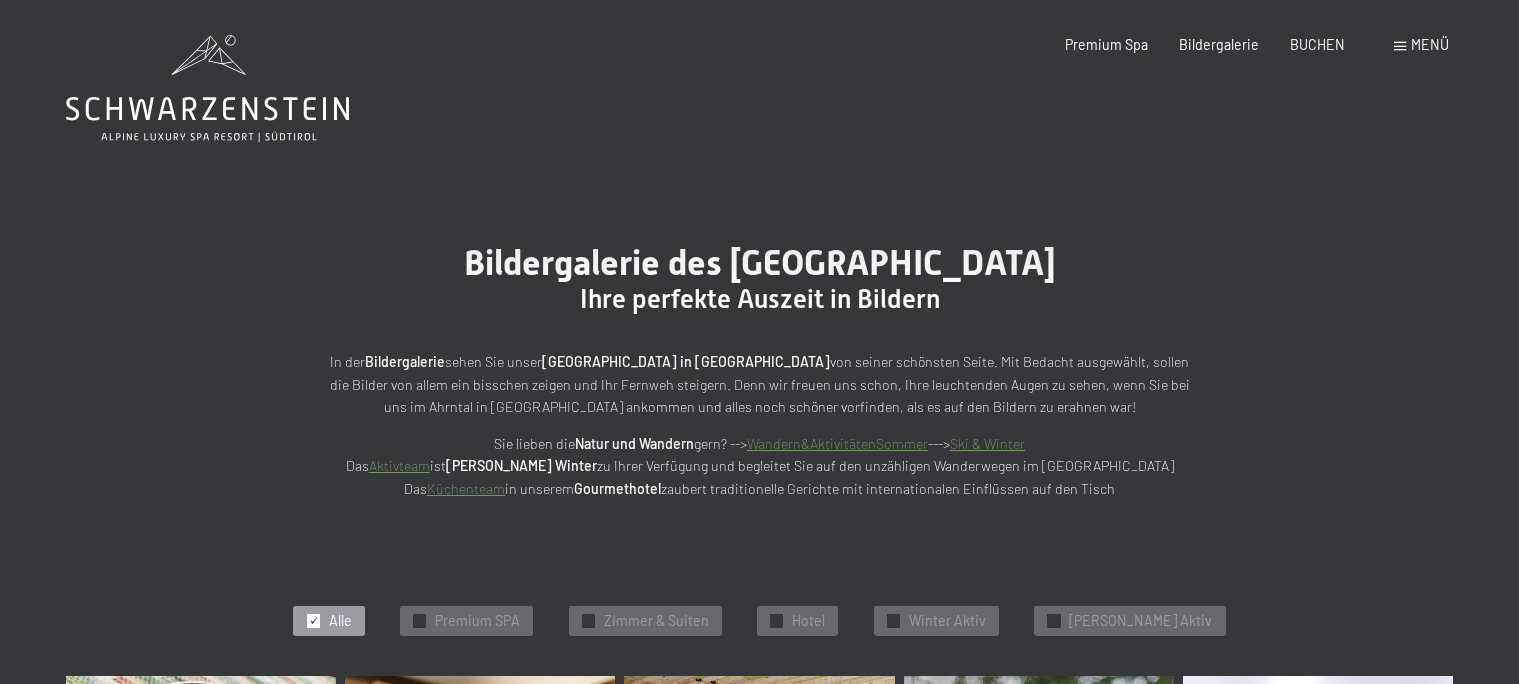 scroll, scrollTop: 0, scrollLeft: 0, axis: both 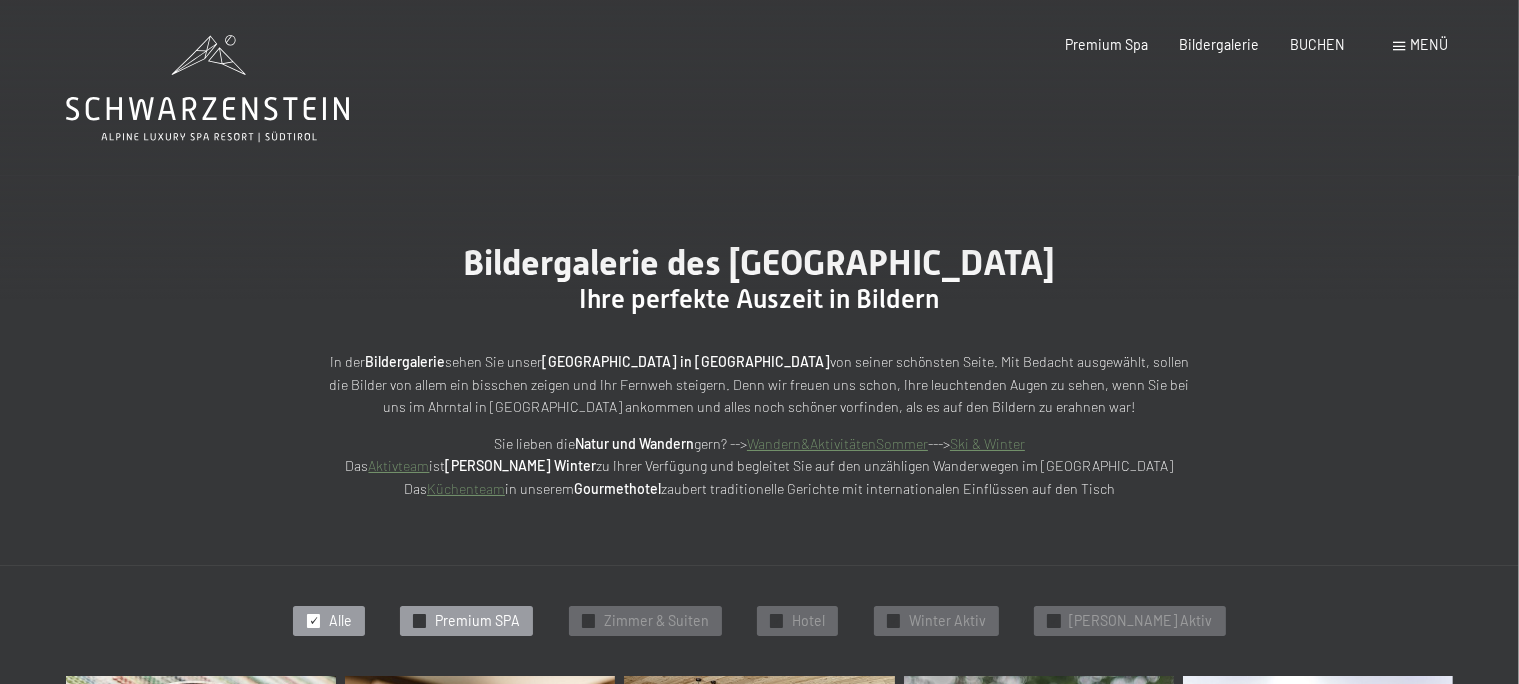 click on "✓" at bounding box center [419, 621] 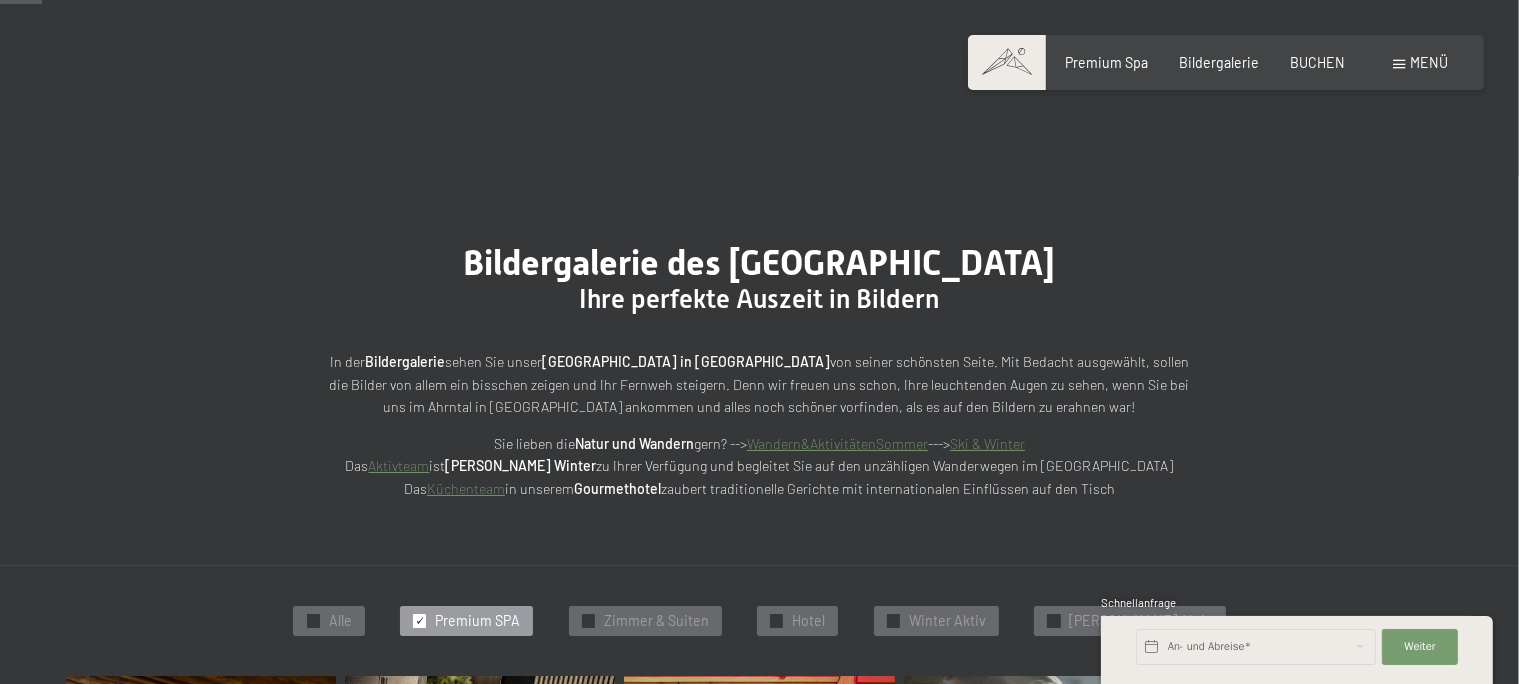 scroll, scrollTop: 426, scrollLeft: 0, axis: vertical 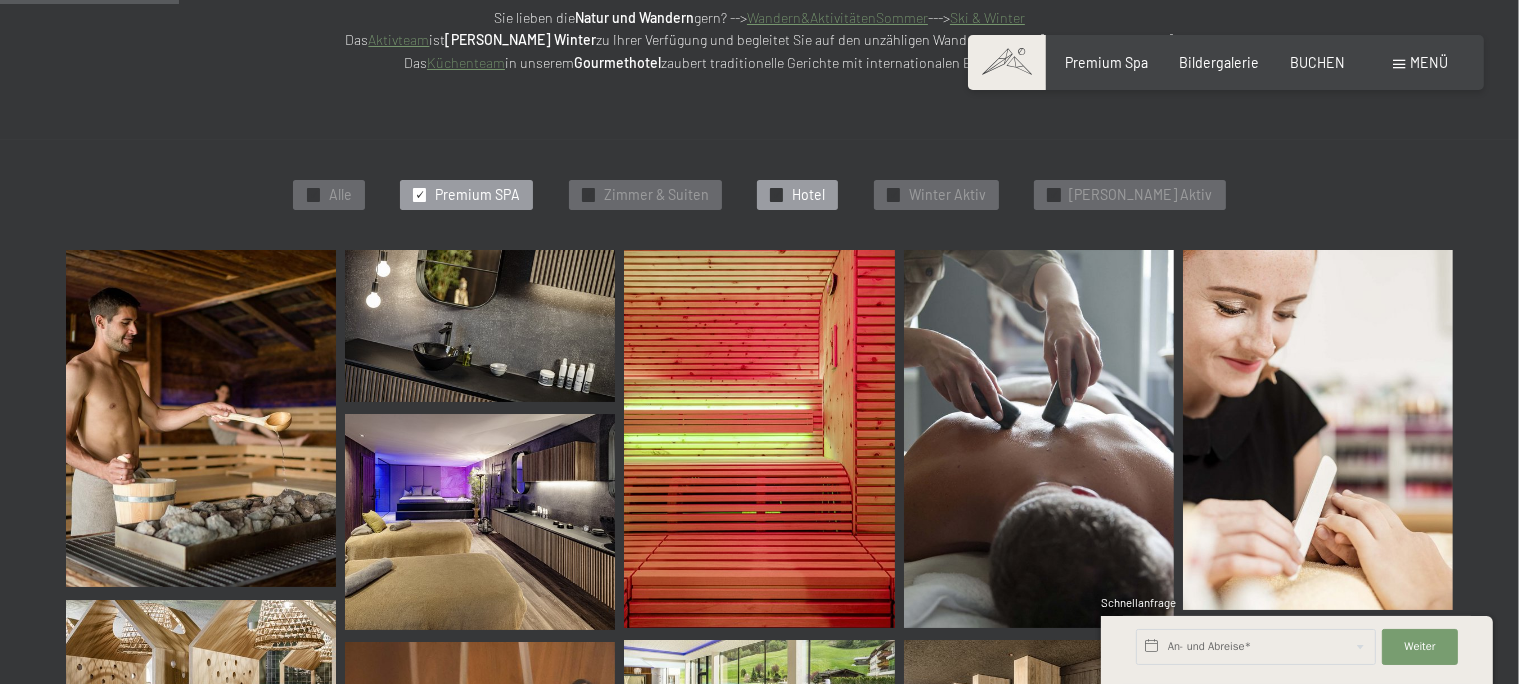click on "✓       Hotel" at bounding box center (797, 195) 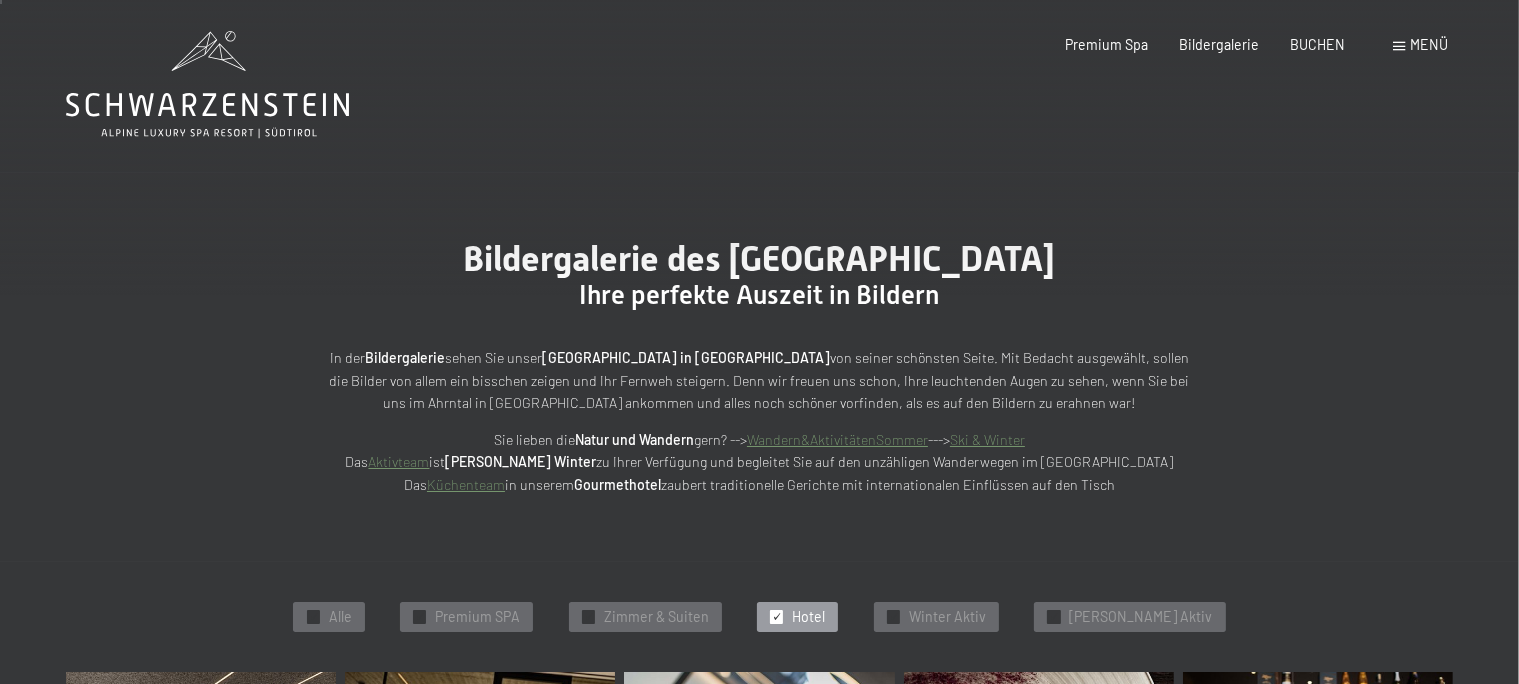 scroll, scrollTop: 0, scrollLeft: 0, axis: both 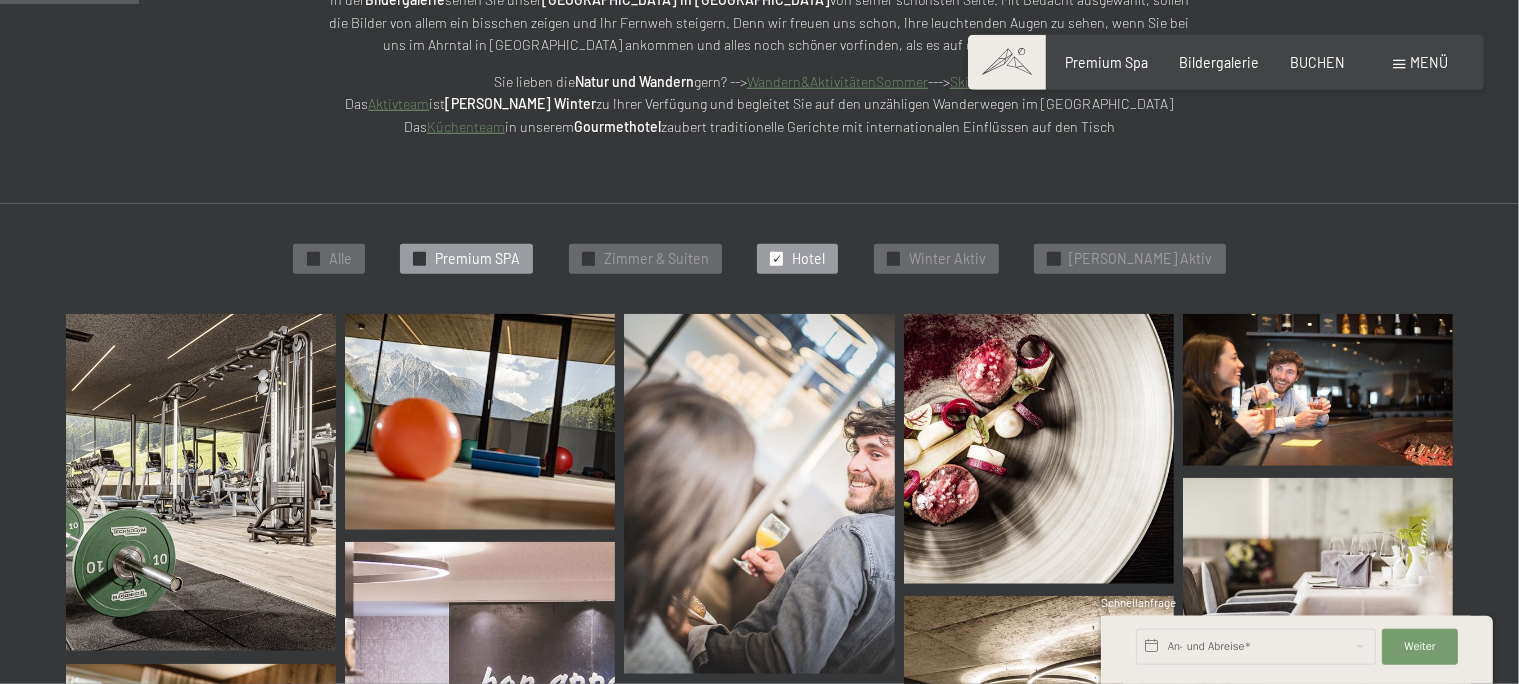 click on "Premium SPA" at bounding box center [477, 259] 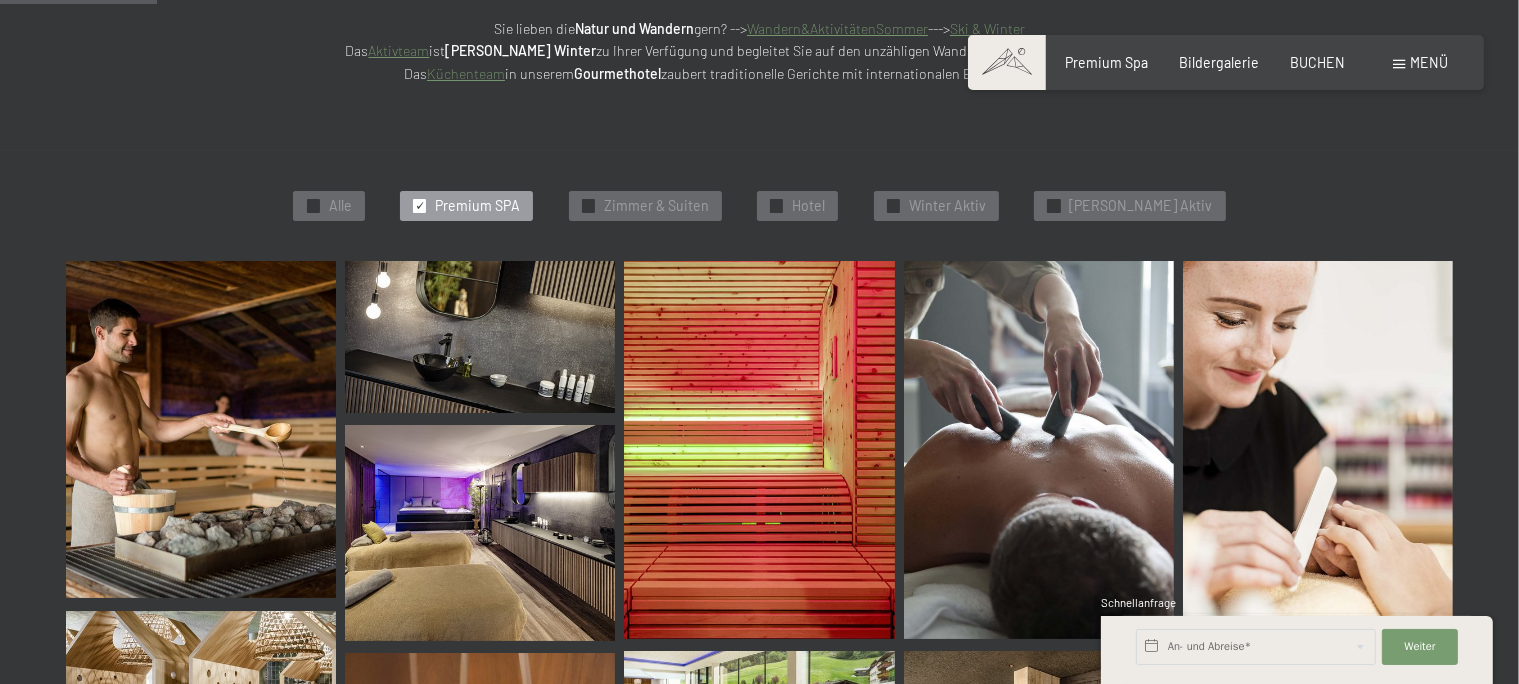 scroll, scrollTop: 426, scrollLeft: 0, axis: vertical 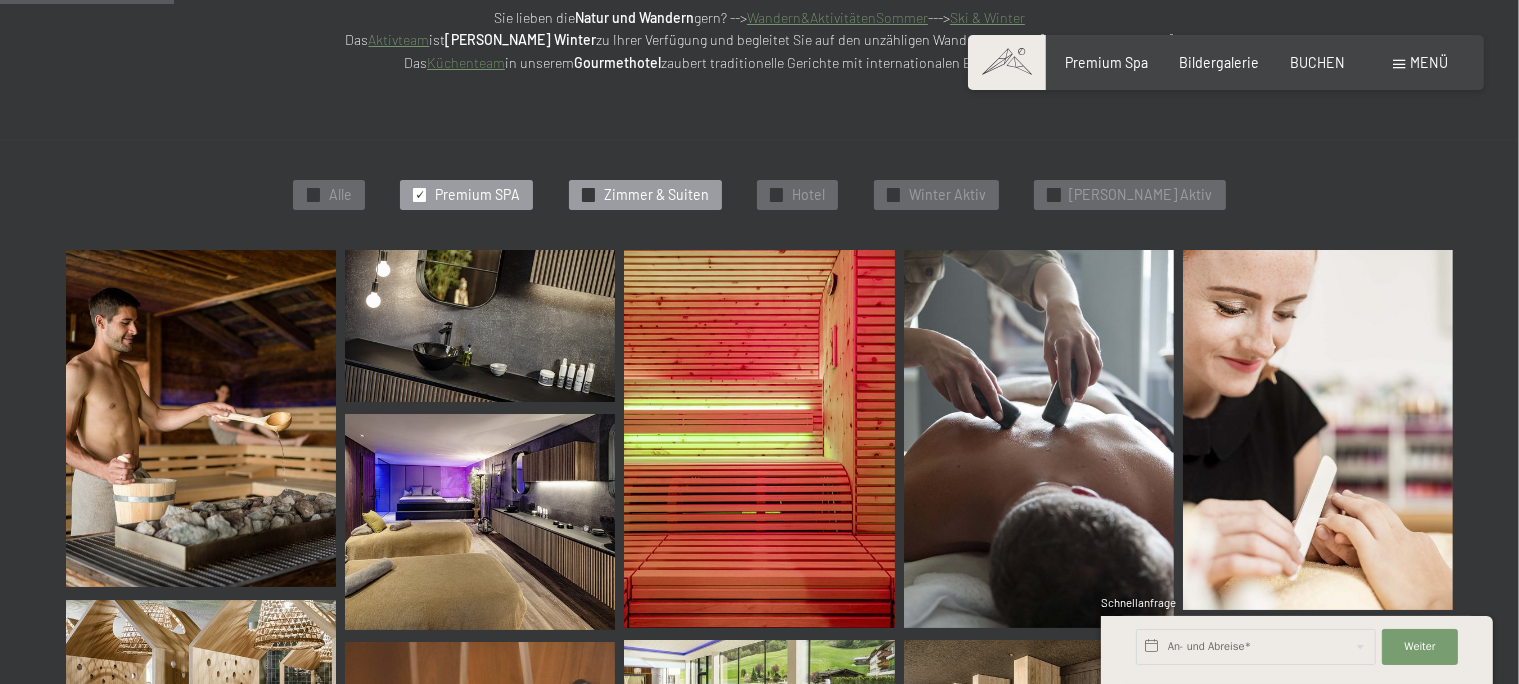 click on "Zimmer & Suiten" at bounding box center [656, 195] 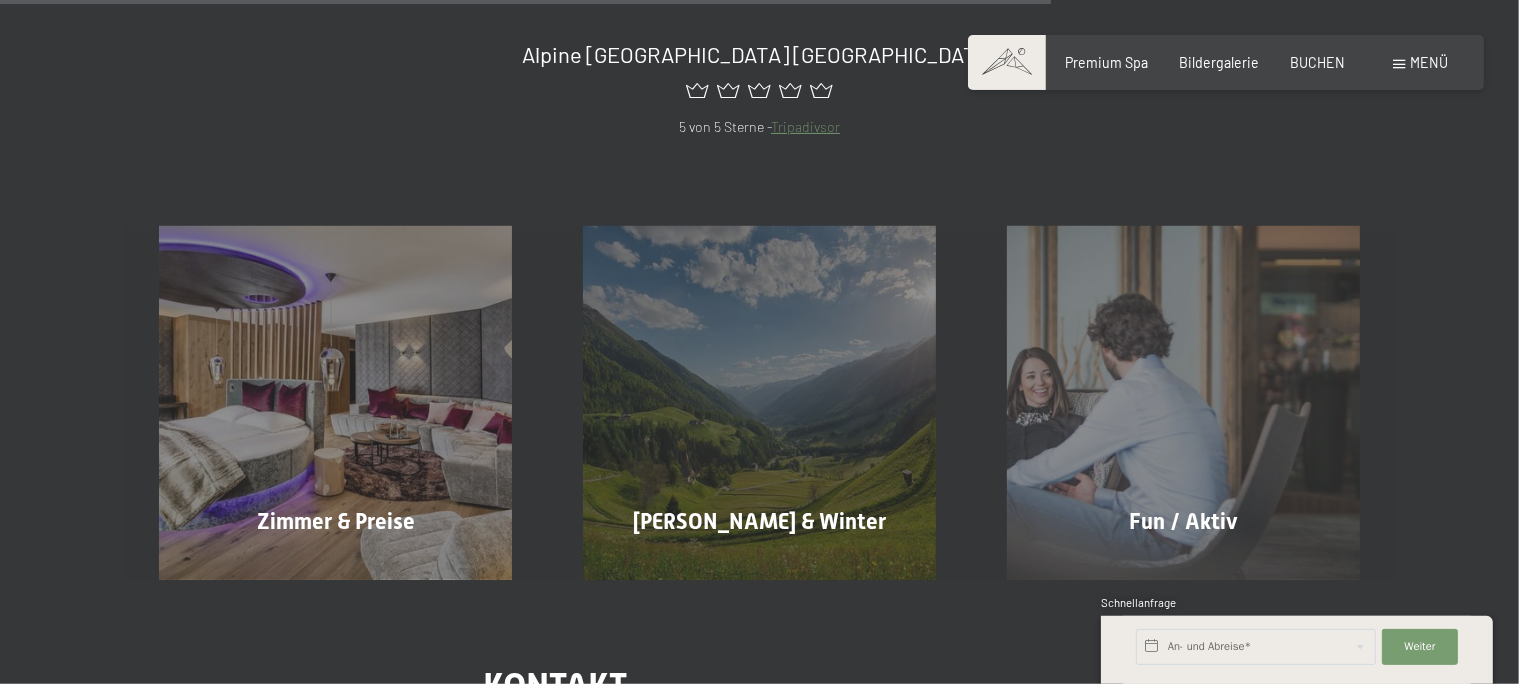 scroll, scrollTop: 1625, scrollLeft: 0, axis: vertical 